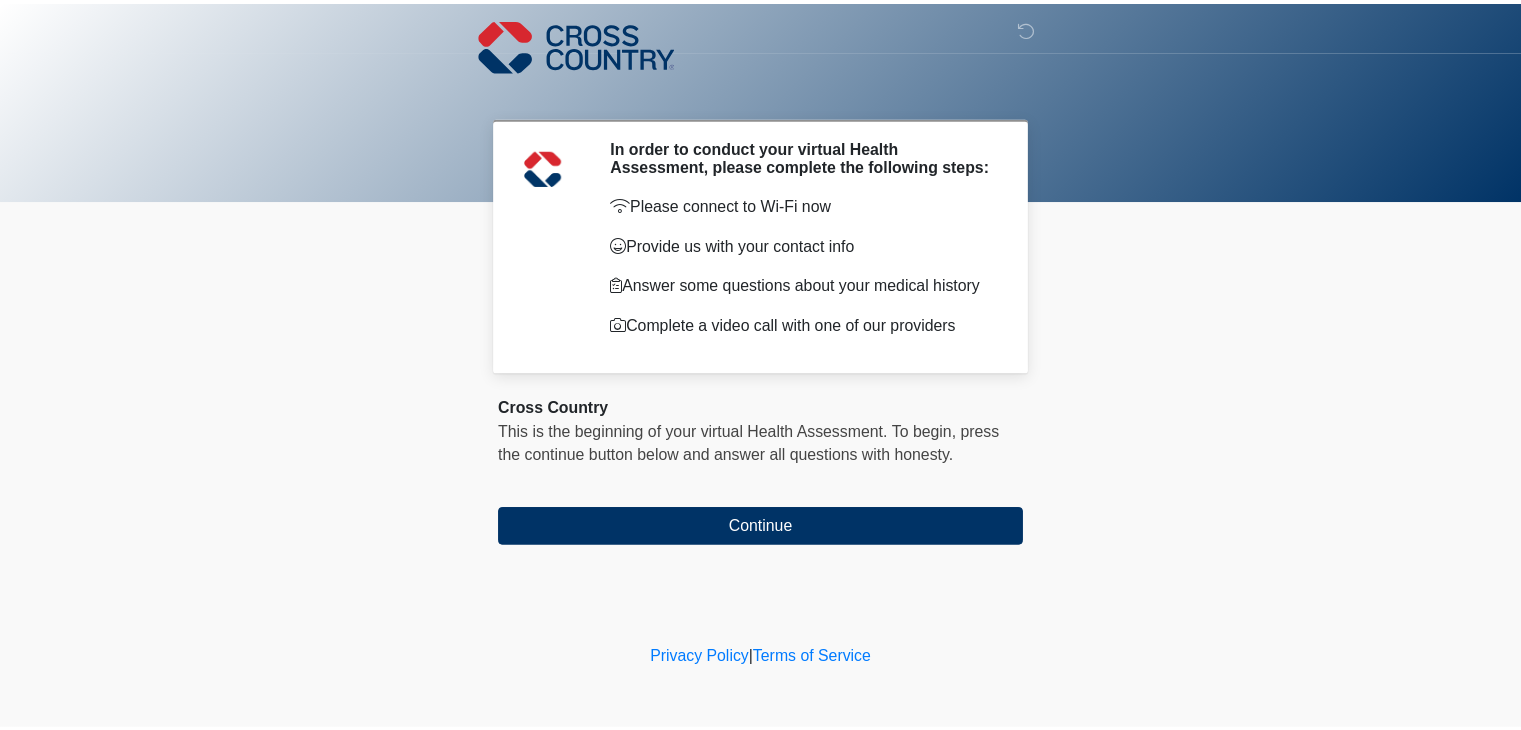 scroll, scrollTop: 0, scrollLeft: 0, axis: both 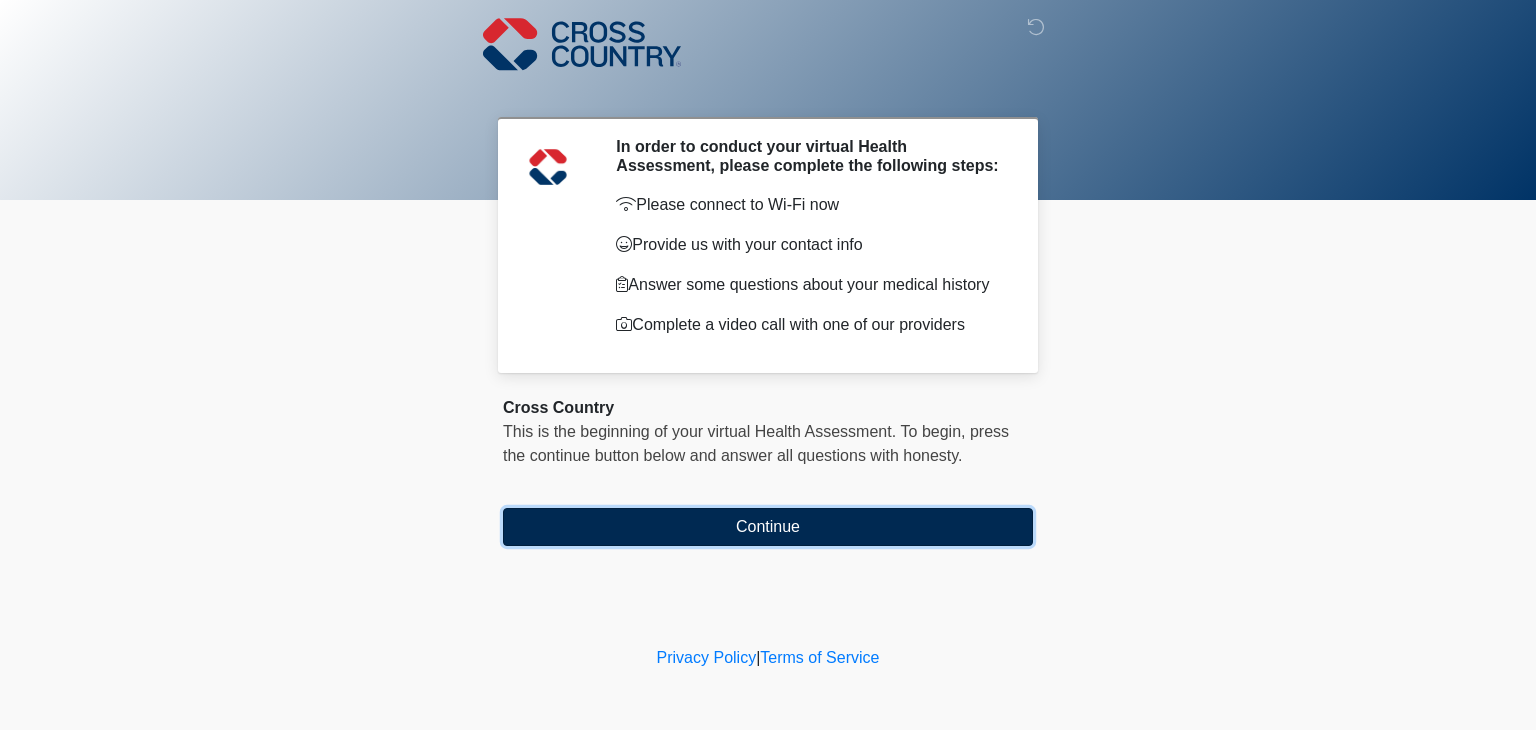 click on "Continue" at bounding box center [768, 527] 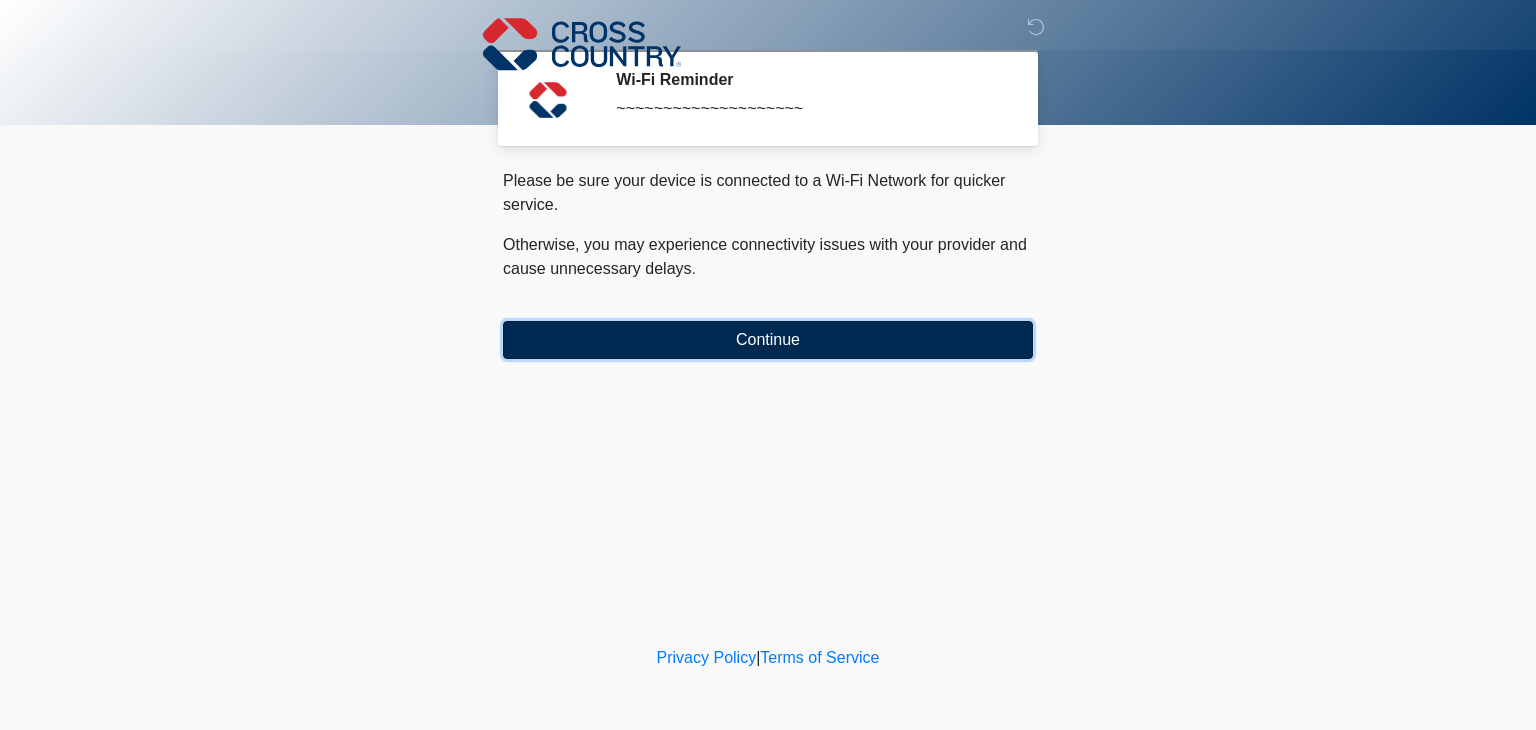 click on "Continue" at bounding box center [768, 340] 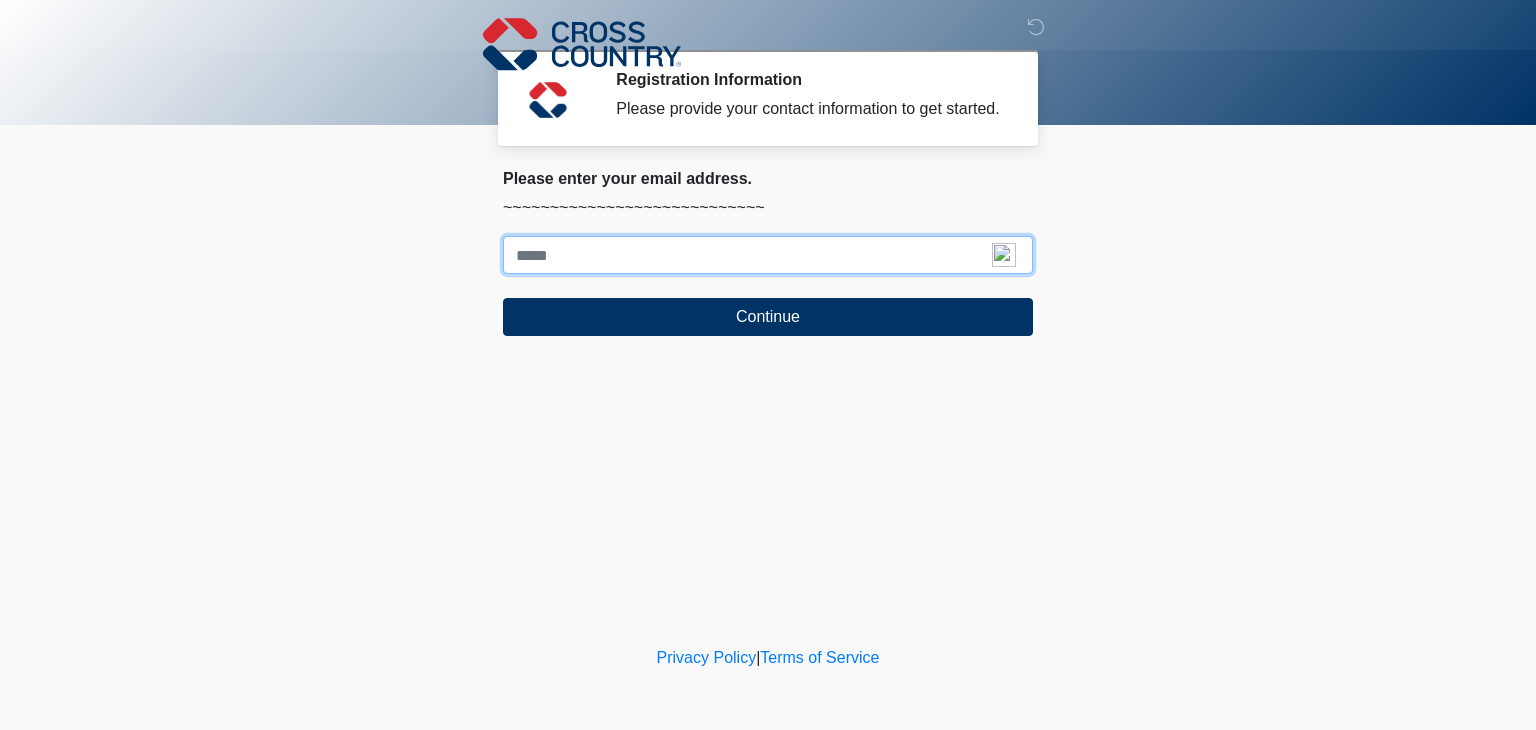 click on "Where should we email your response?" at bounding box center [768, 255] 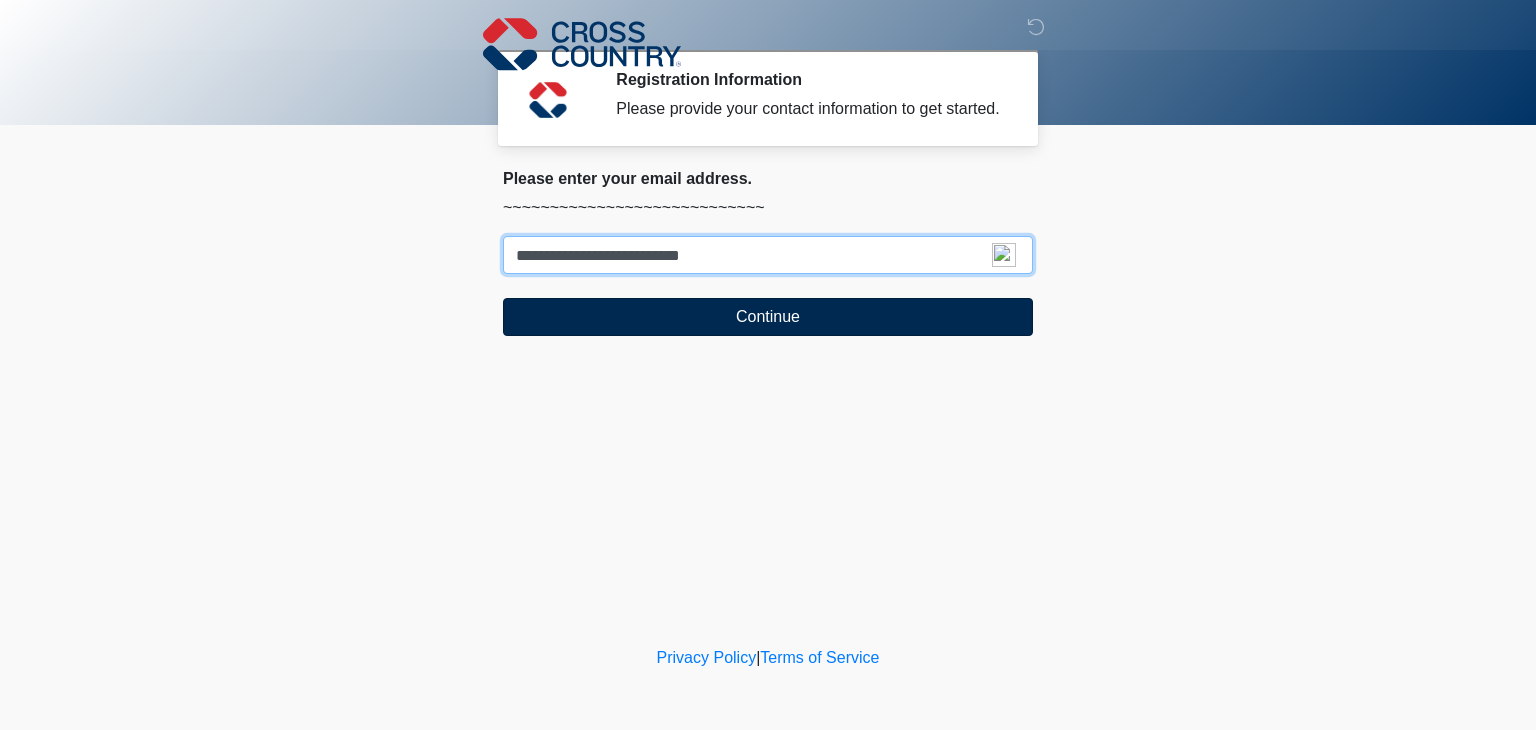 type on "**********" 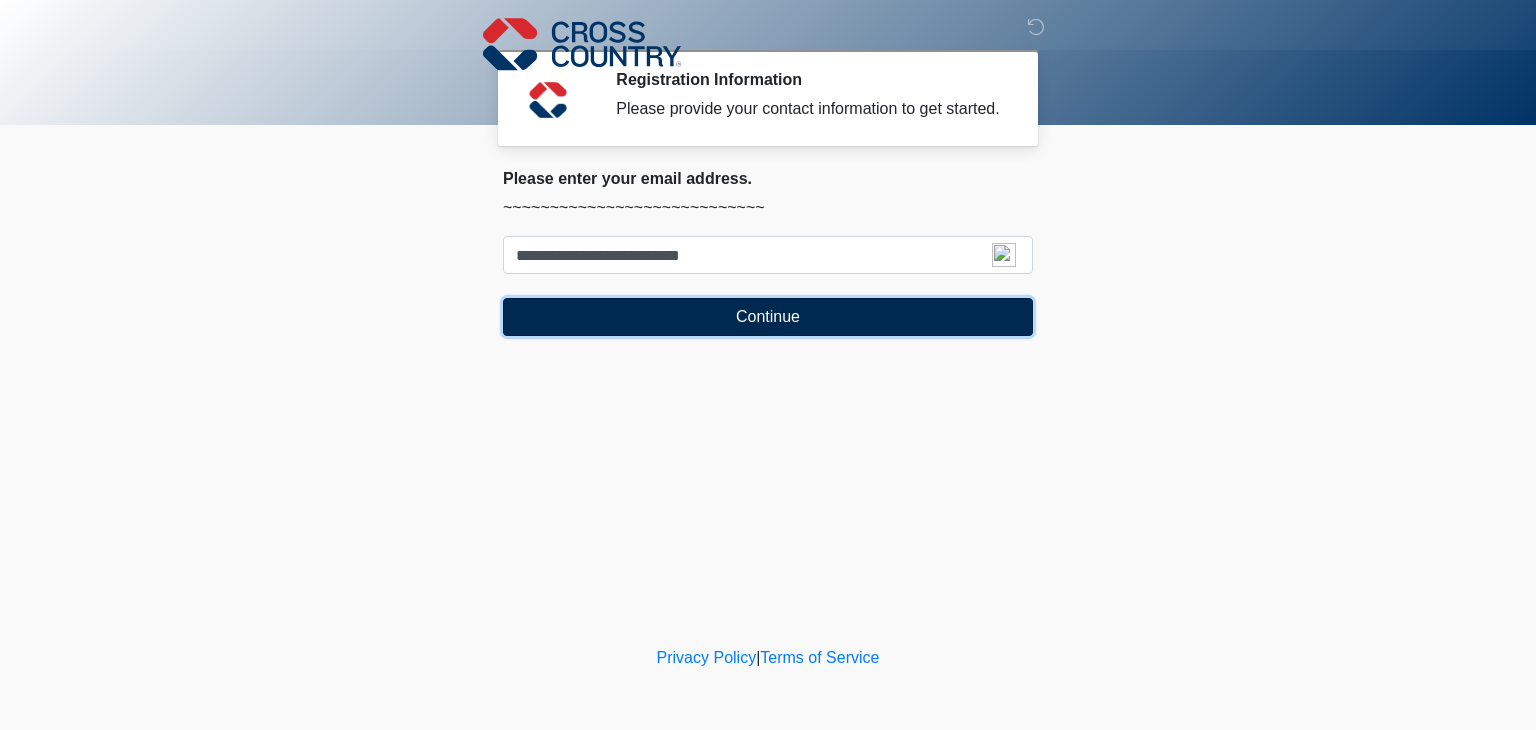 click on "Continue" at bounding box center (768, 317) 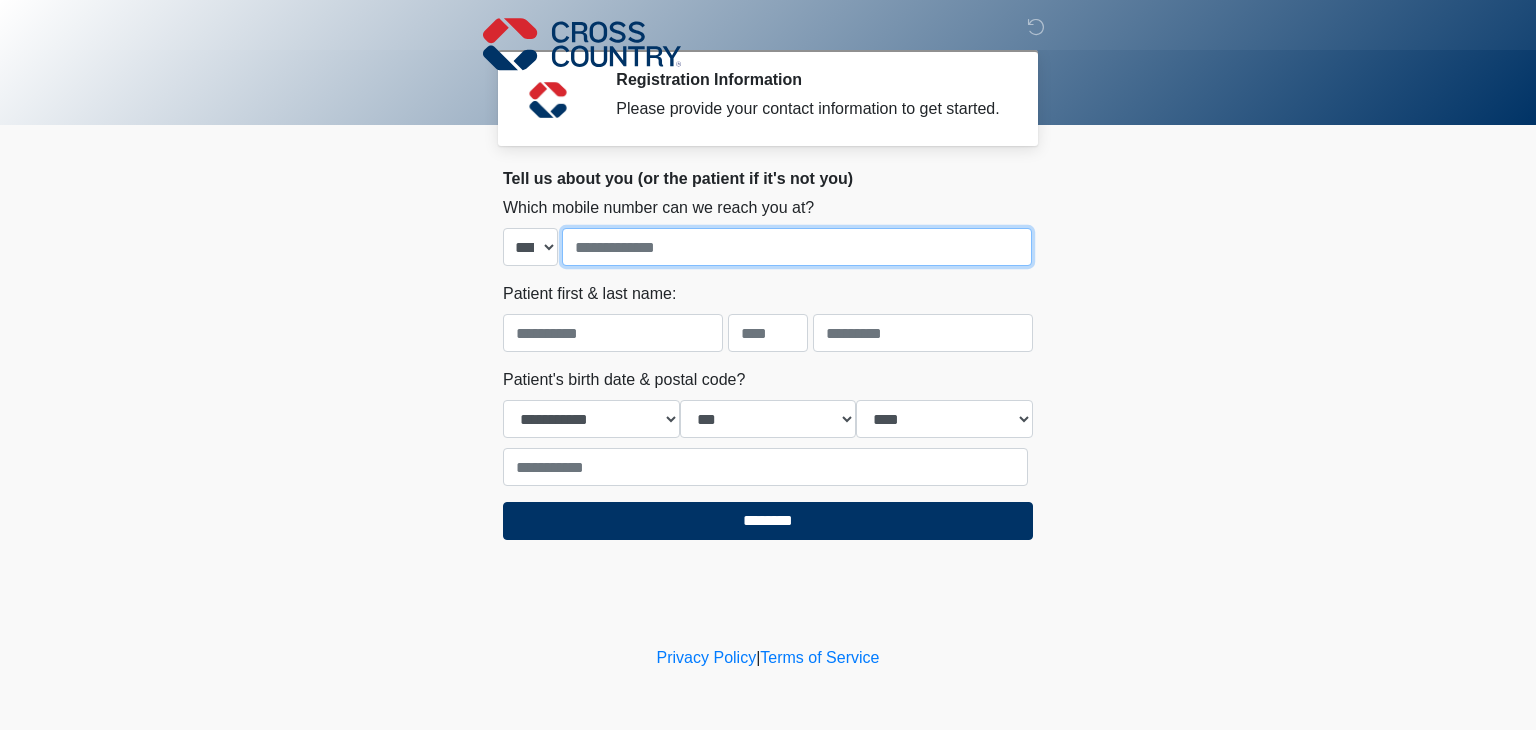 click at bounding box center (797, 247) 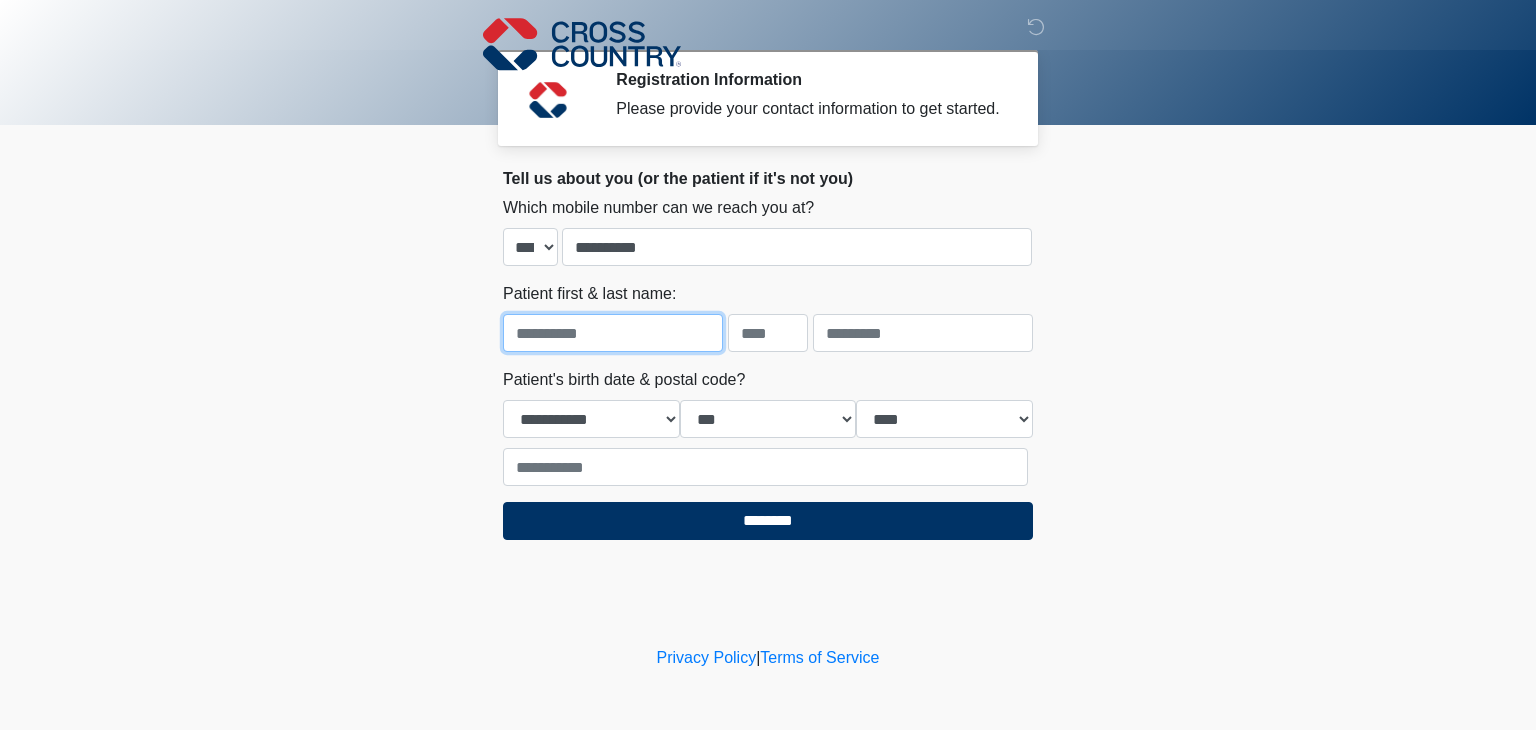 type on "******" 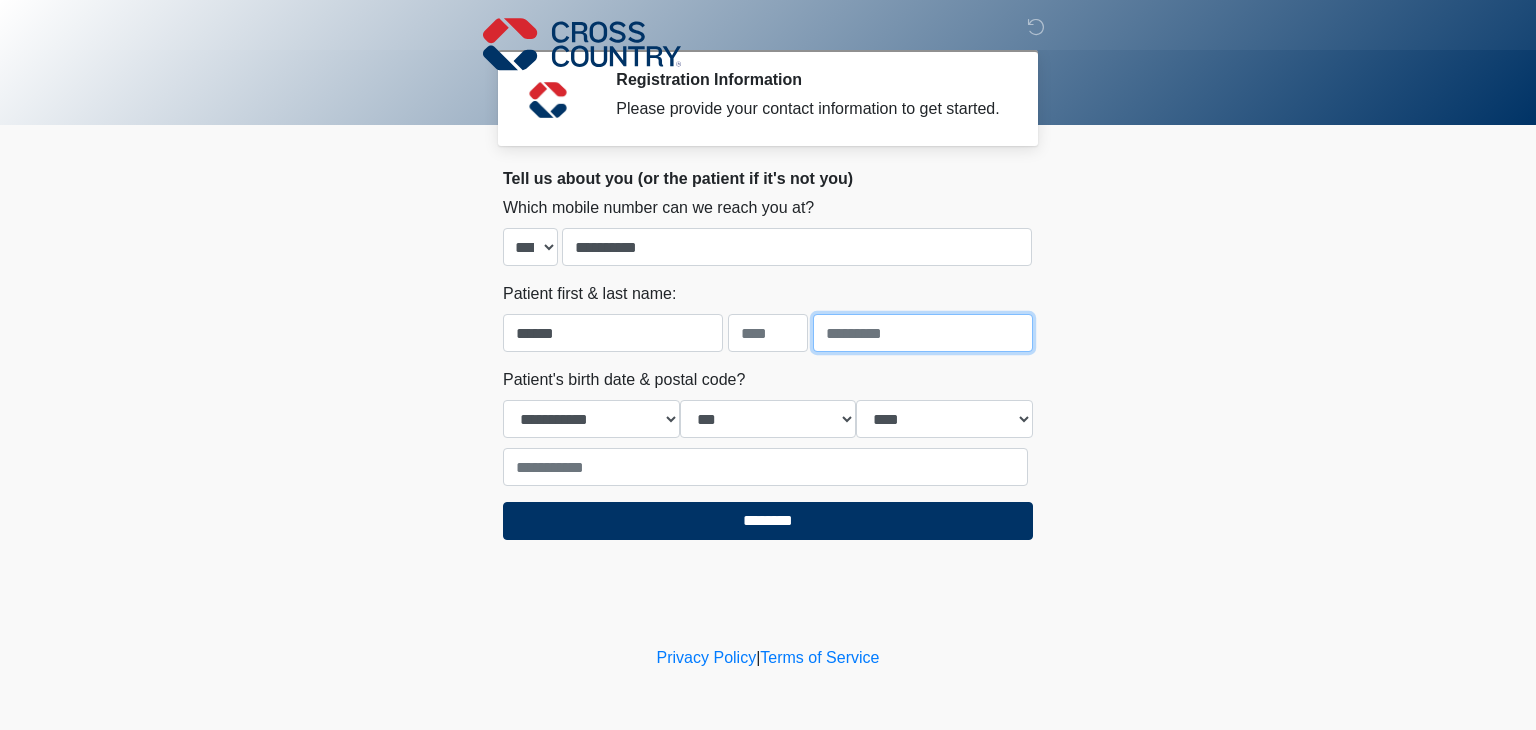 type on "*****" 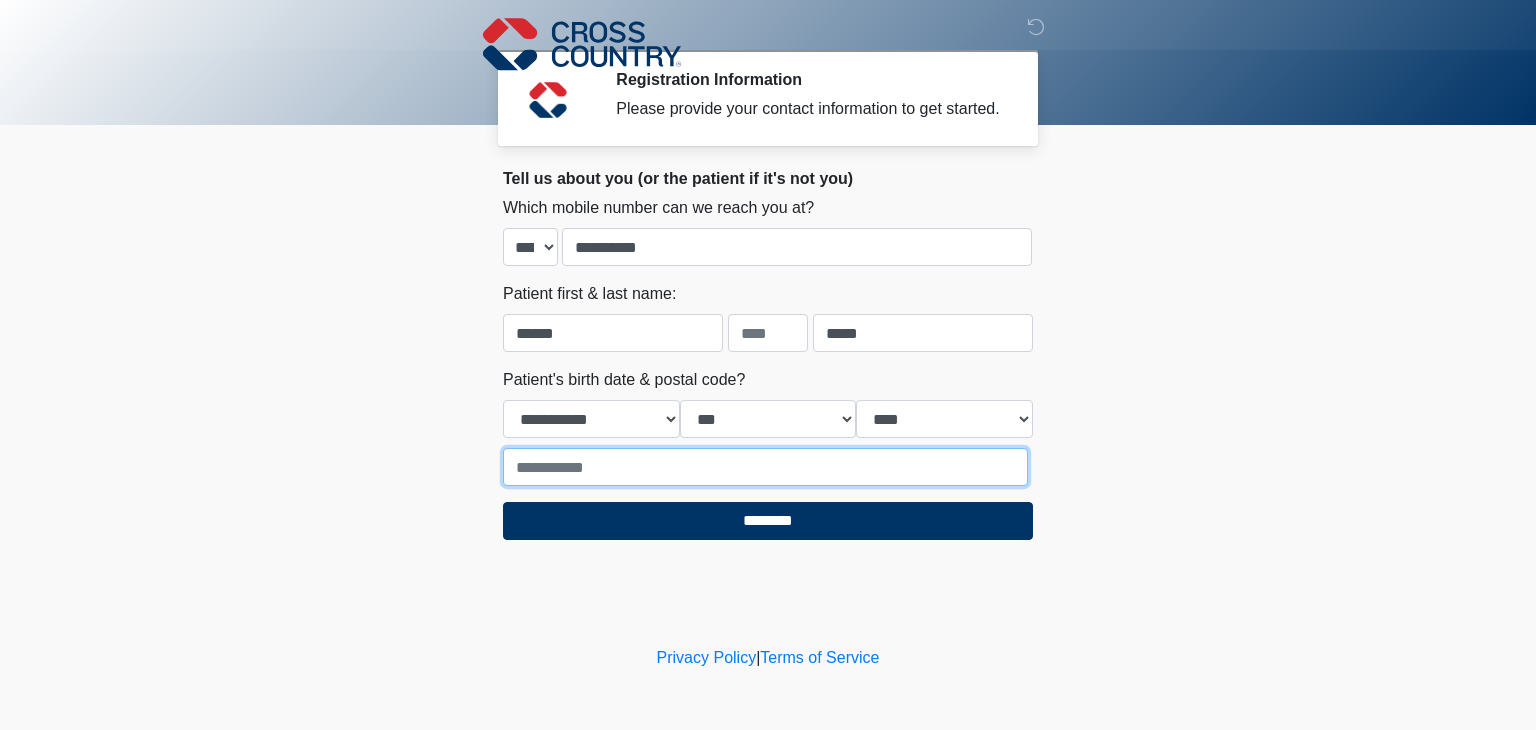 type on "*****" 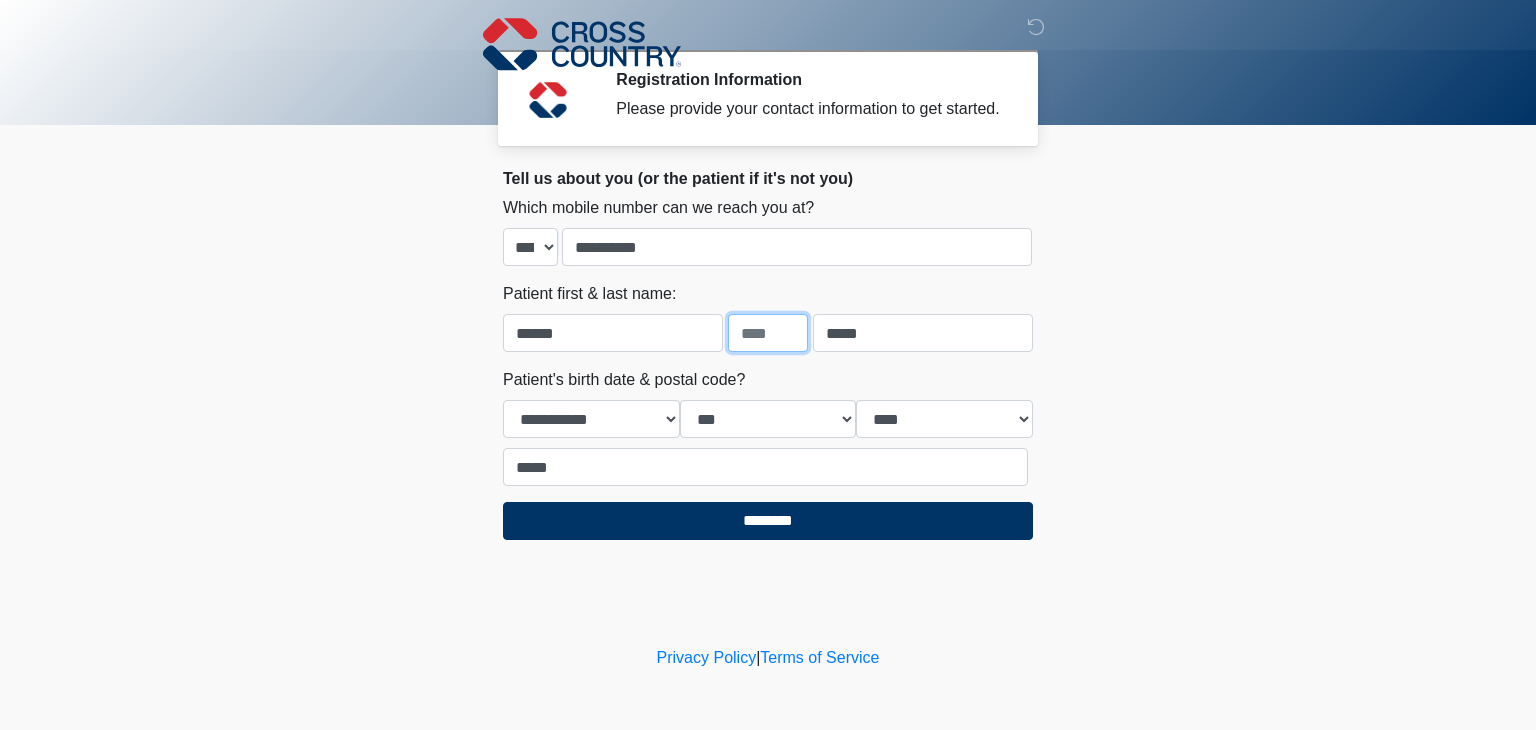 click at bounding box center [768, 333] 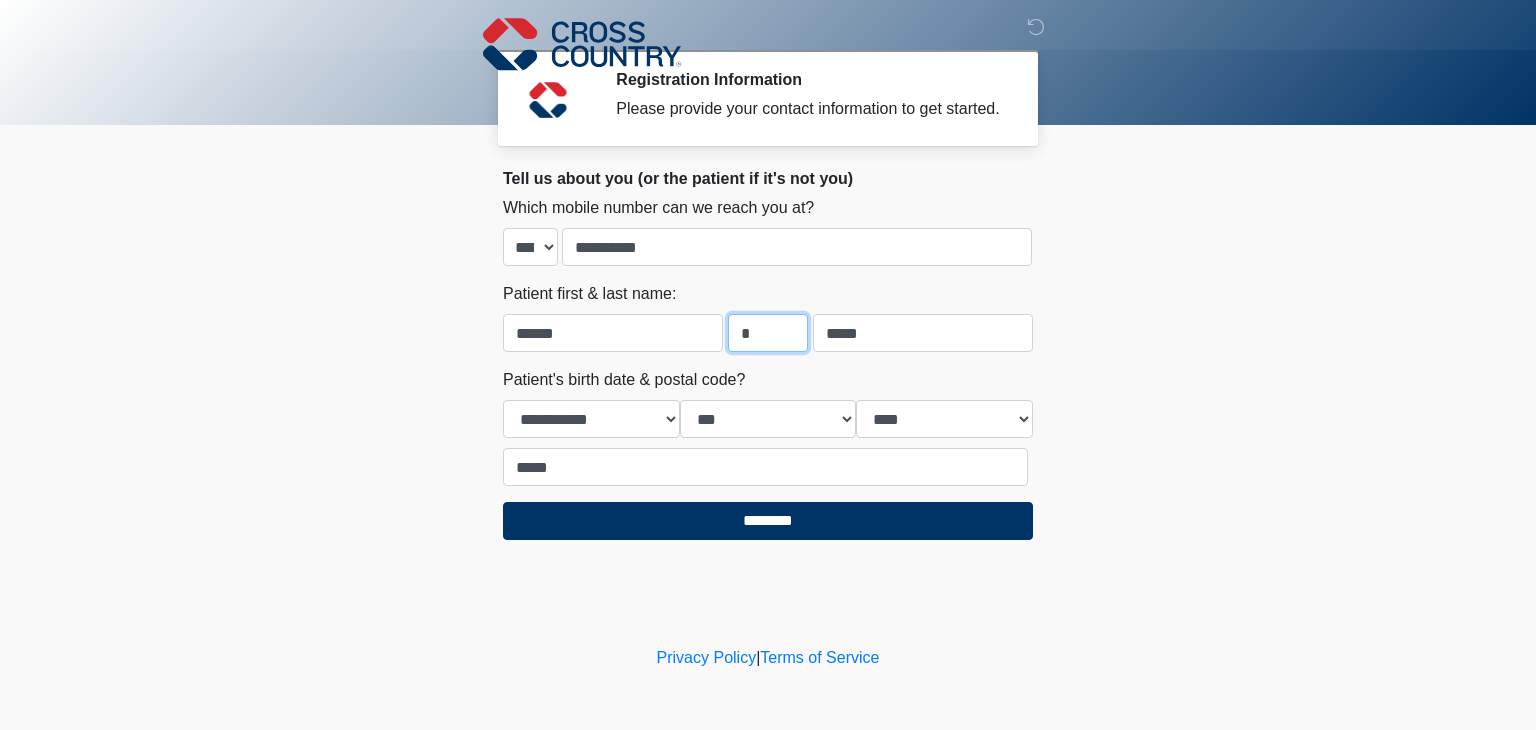 type on "*" 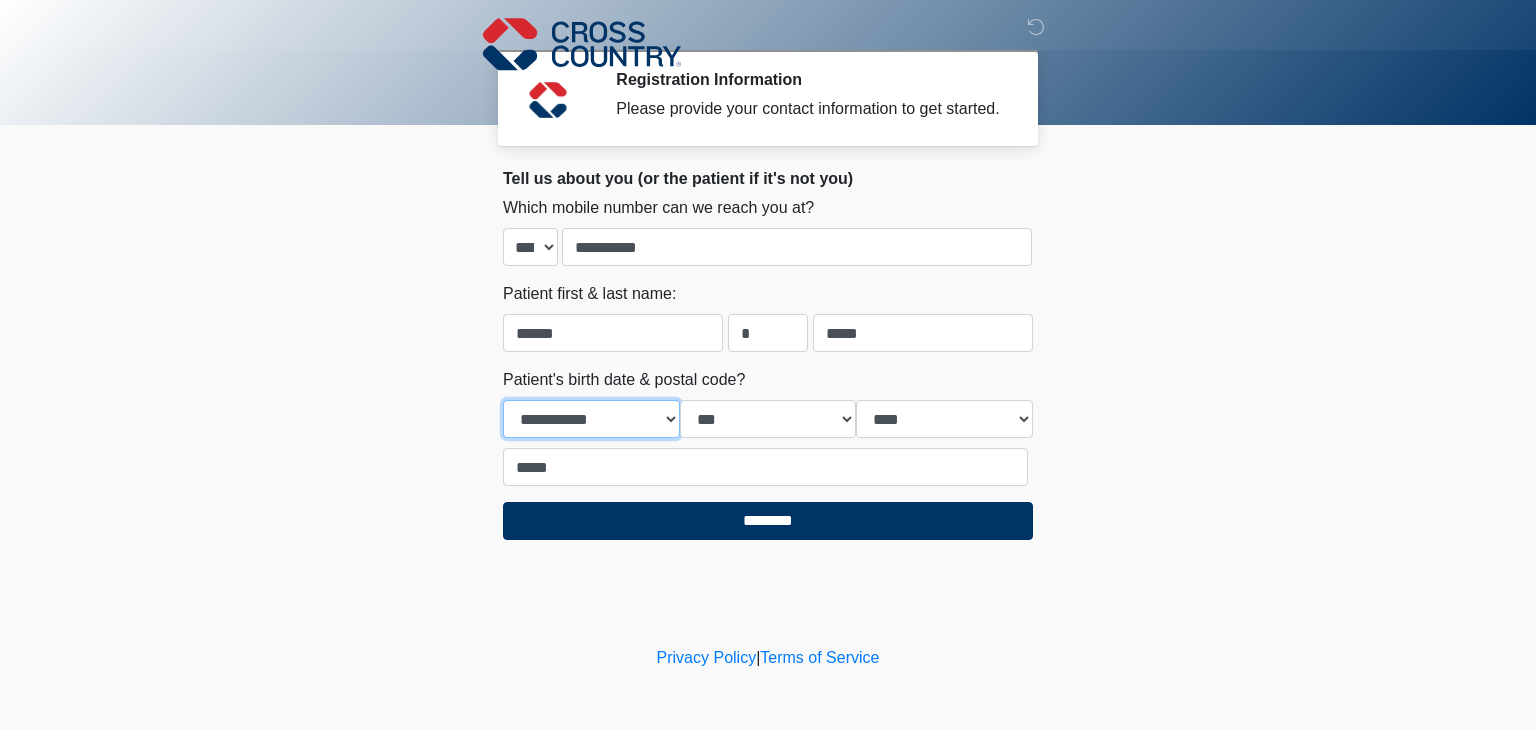 click on "**********" at bounding box center (591, 419) 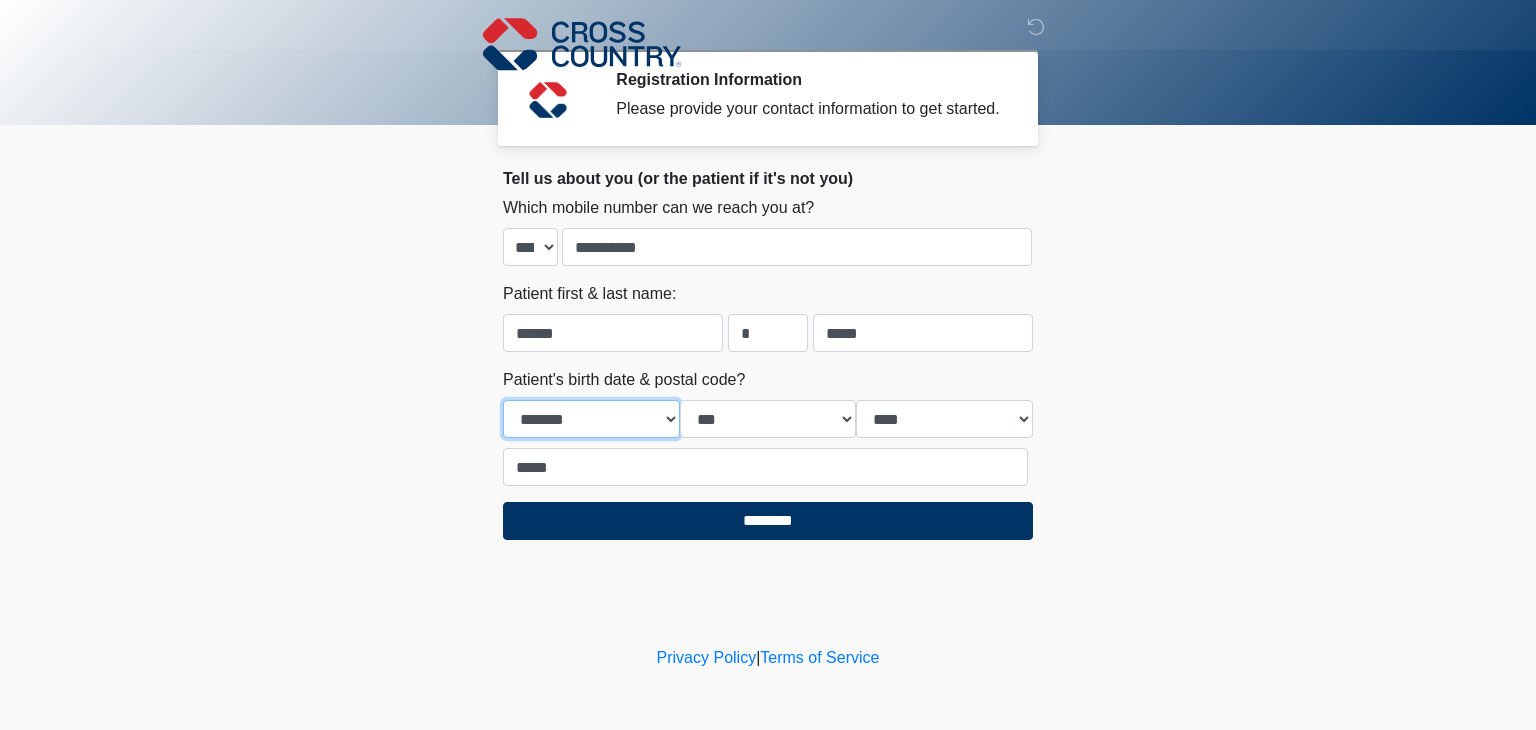 click on "**********" at bounding box center (591, 419) 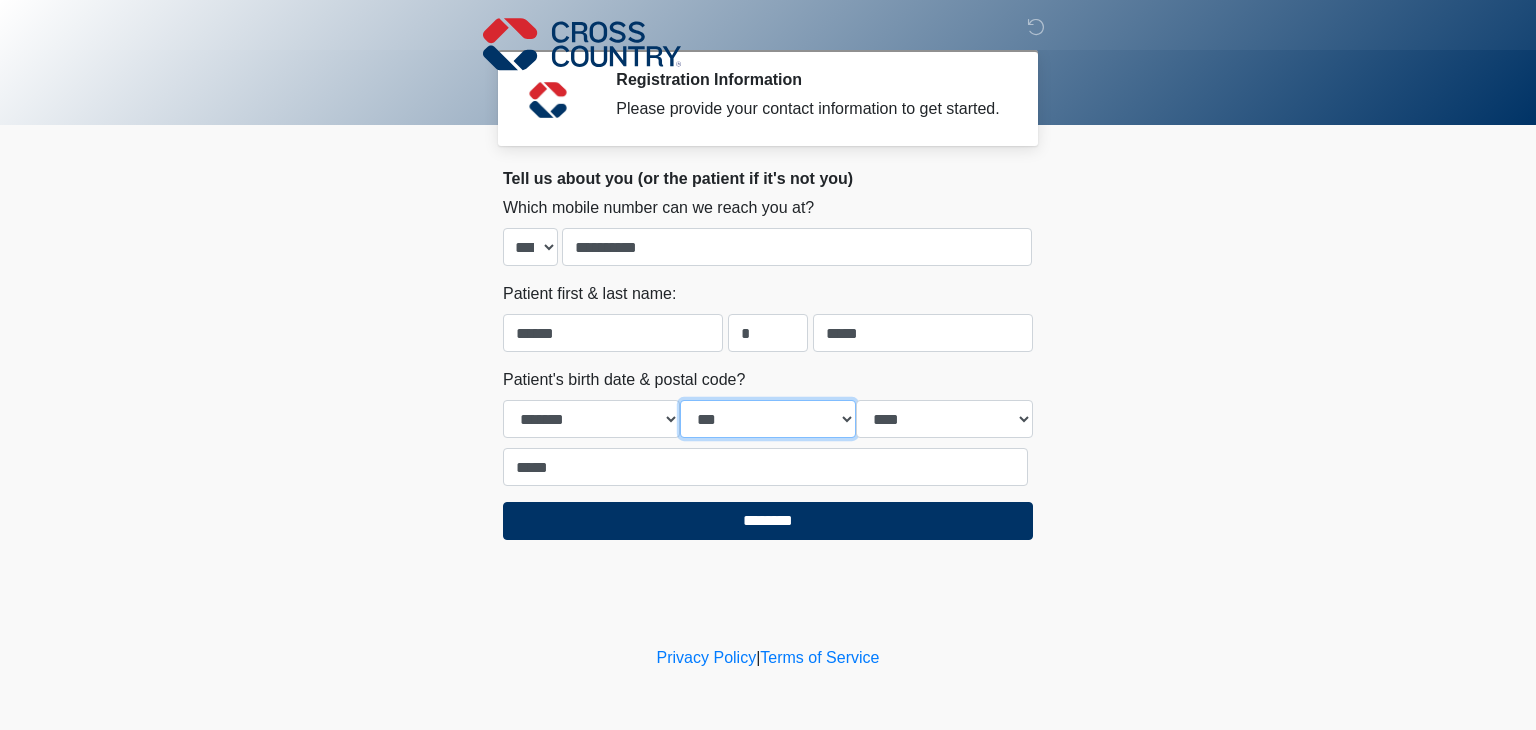 click on "***
*
*
*
*
*
*
*
*
*
**
**
**
**
**
**
**
**
**
**
**
**
**
**
**
**
**
**
**
**
**
**" at bounding box center [768, 419] 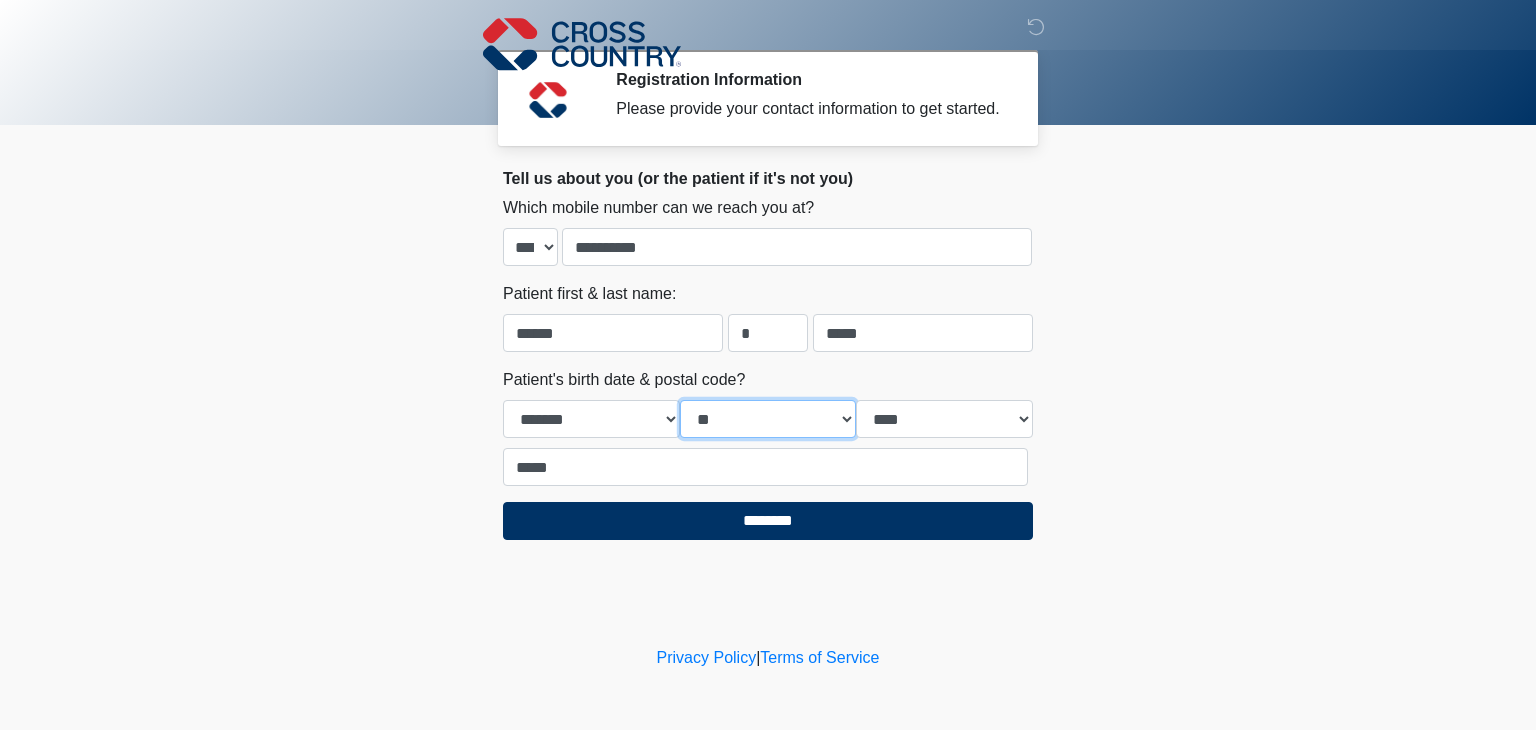 click on "***
*
*
*
*
*
*
*
*
*
**
**
**
**
**
**
**
**
**
**
**
**
**
**
**
**
**
**
**
**
**
**" at bounding box center (768, 419) 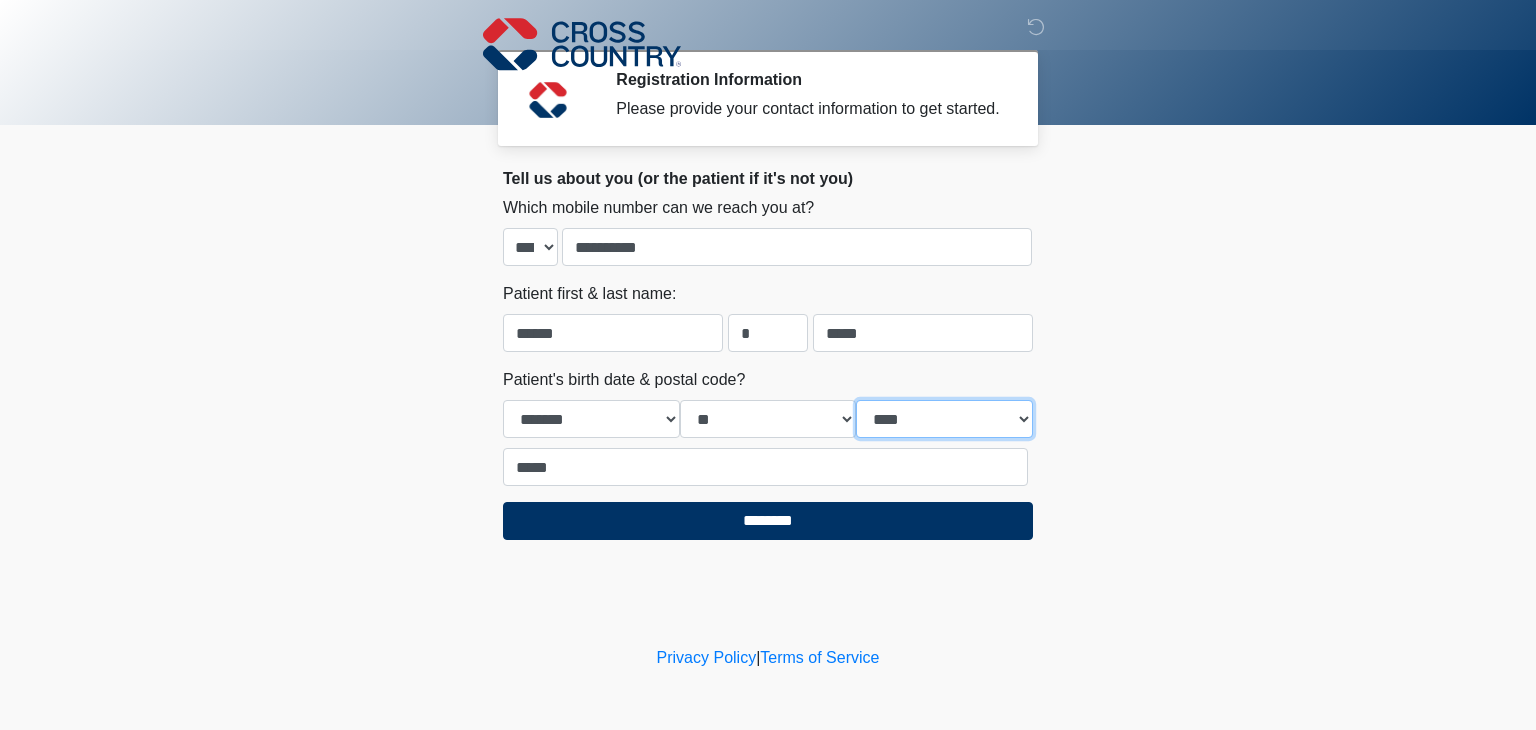 click on "****
****
****
****
****
****
****
****
****
****
****
****
****
****
****
****
****
****
****
****
****
****
****
****
****
****
****
****
****
****
****
****
****
****
****
****
****
****
****
****
****
****
****
****
****
****
****
****
****
****
****
****
****
****
****
****
****
****
****
****
****
****
****
****
****
****
****
****
****
****
****
****
****
****
****
****
****
****
****
****
****
****
****
****
****
****
****
****
****
****
****
****
****
****
****
****
****
****
****
****
****
****" at bounding box center (944, 419) 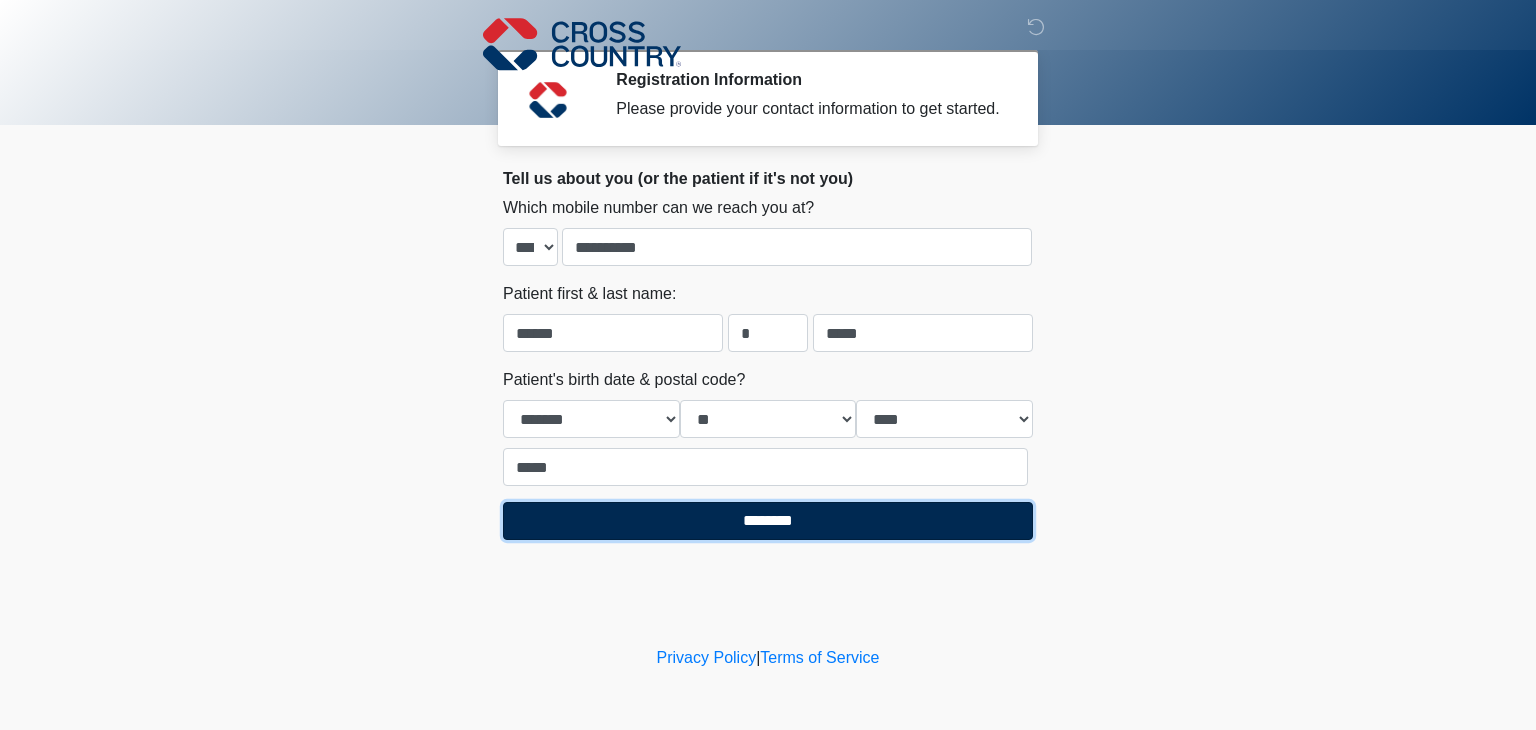 click on "********" at bounding box center (768, 521) 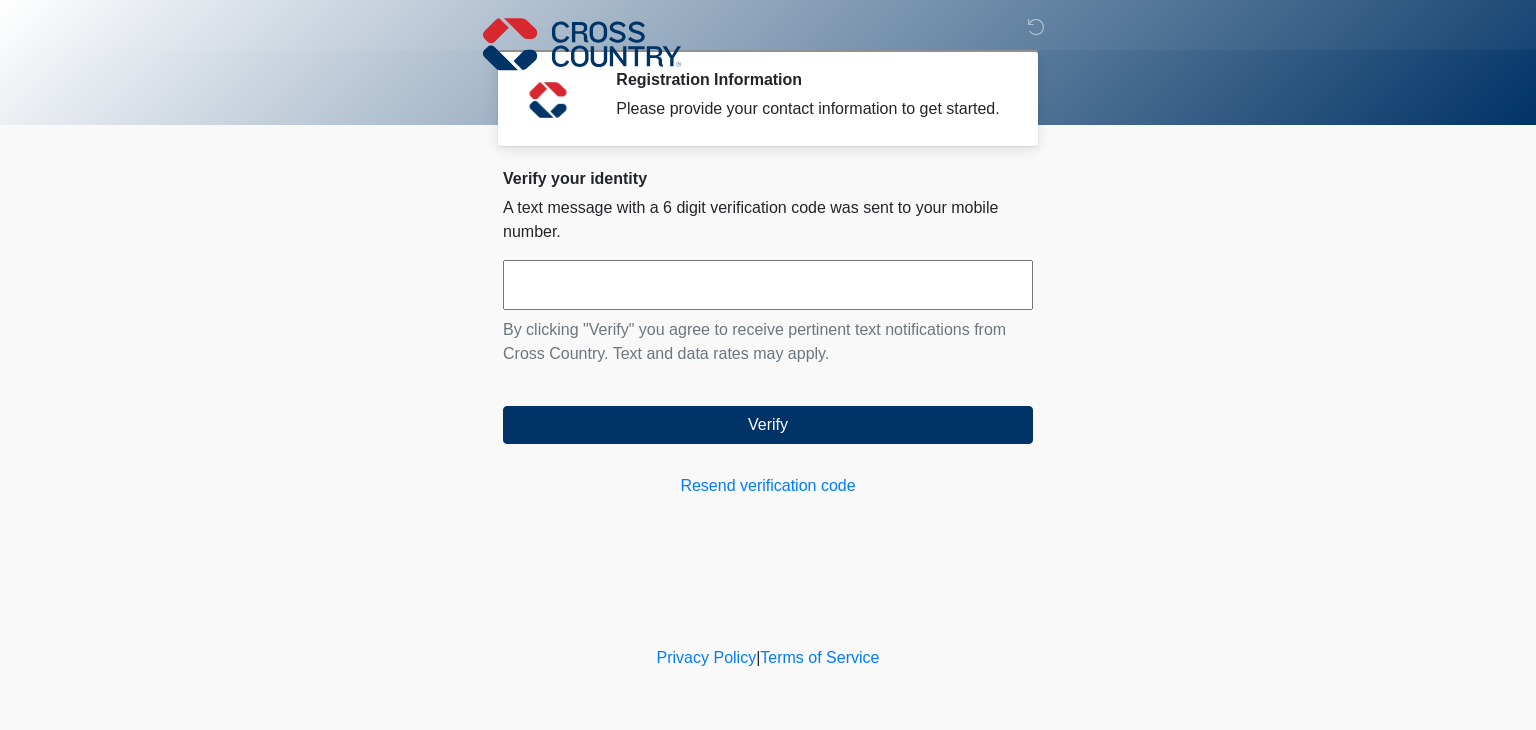 click at bounding box center (768, 285) 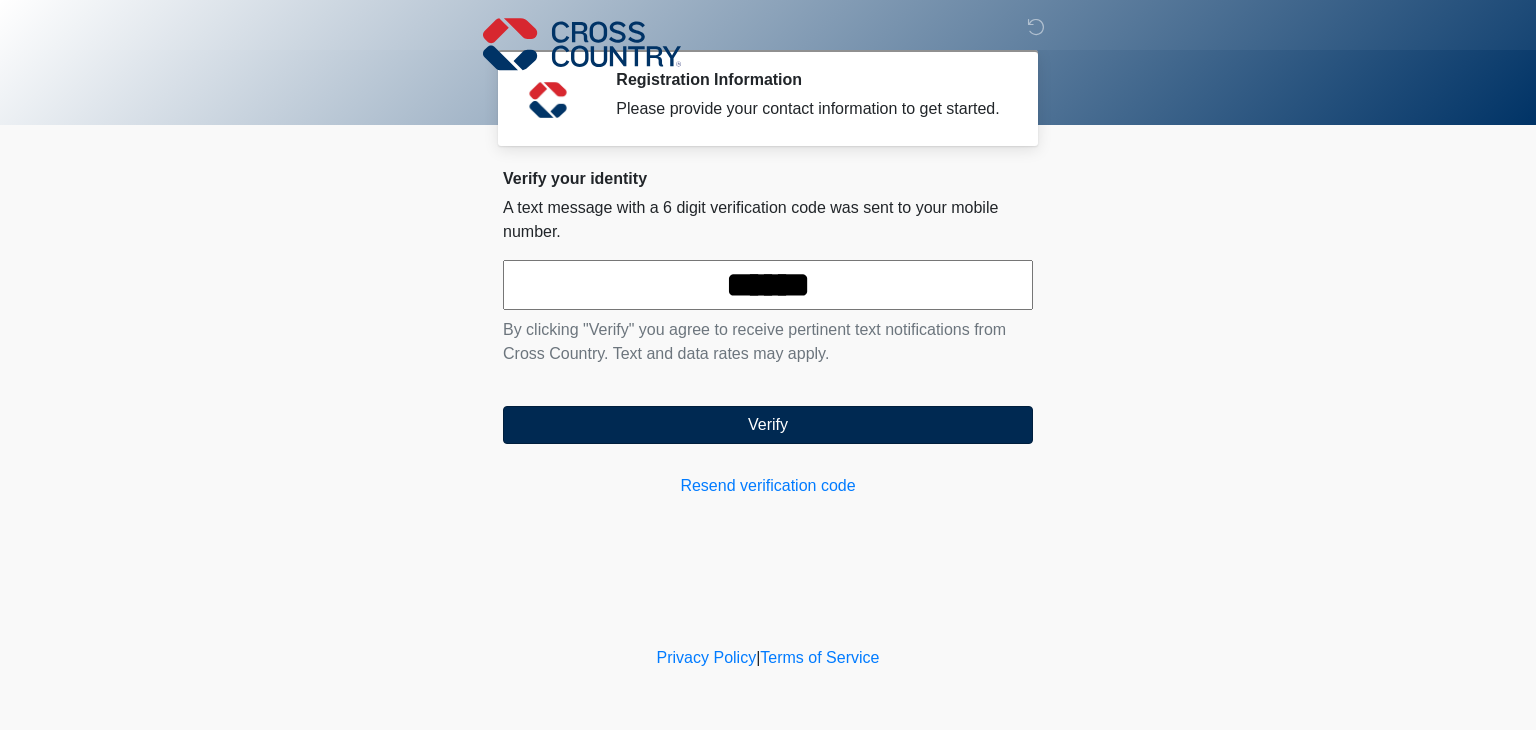 type on "******" 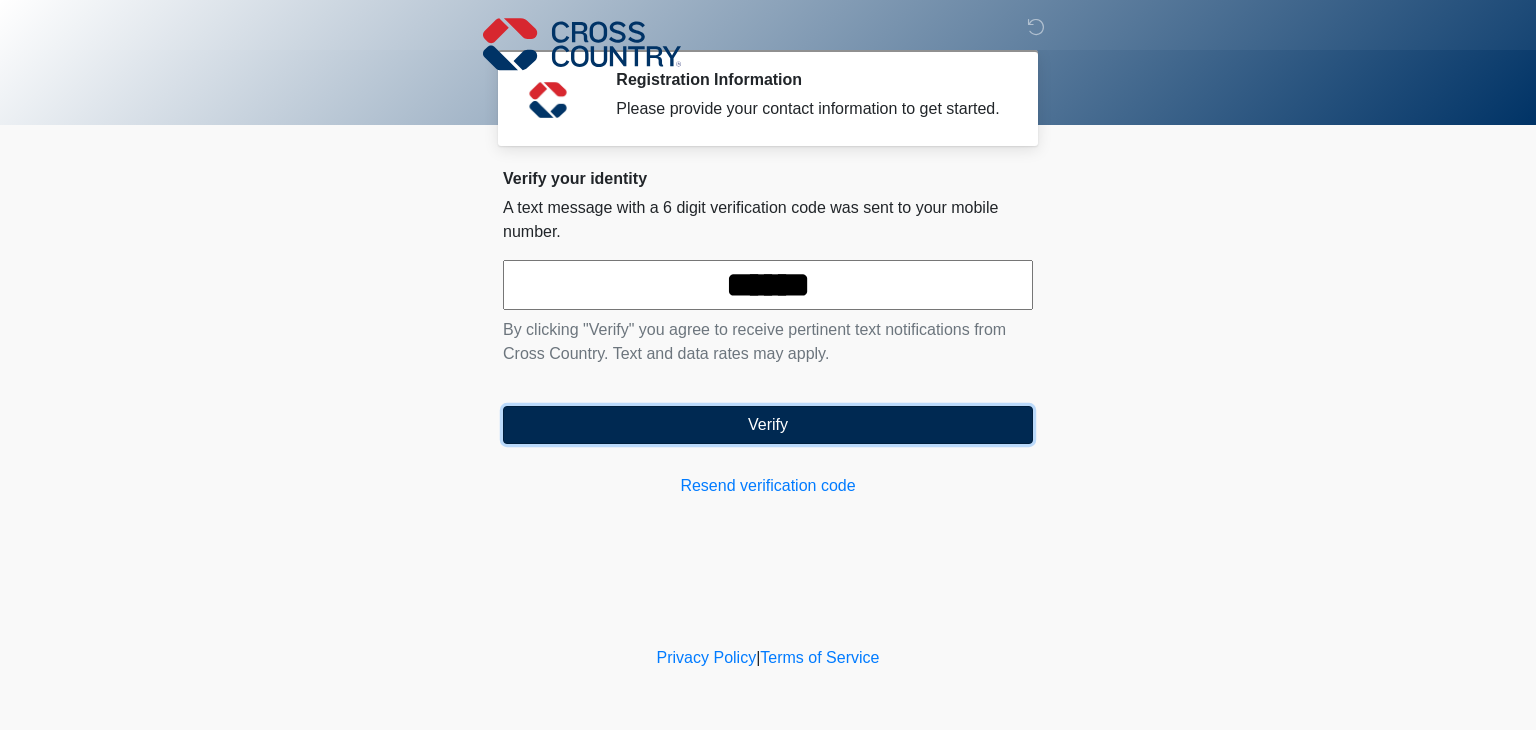 click on "Verify" at bounding box center (768, 425) 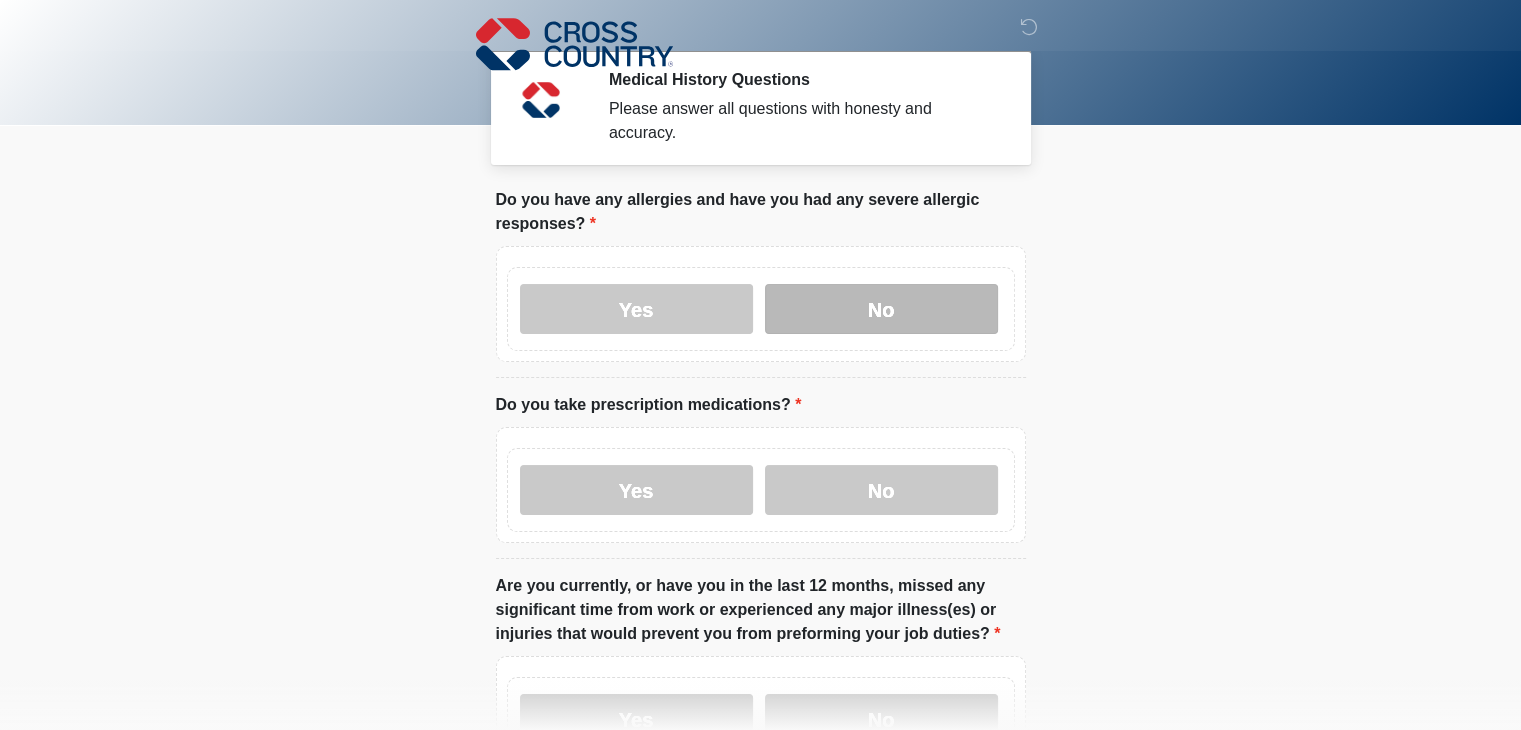 click on "No" at bounding box center (881, 309) 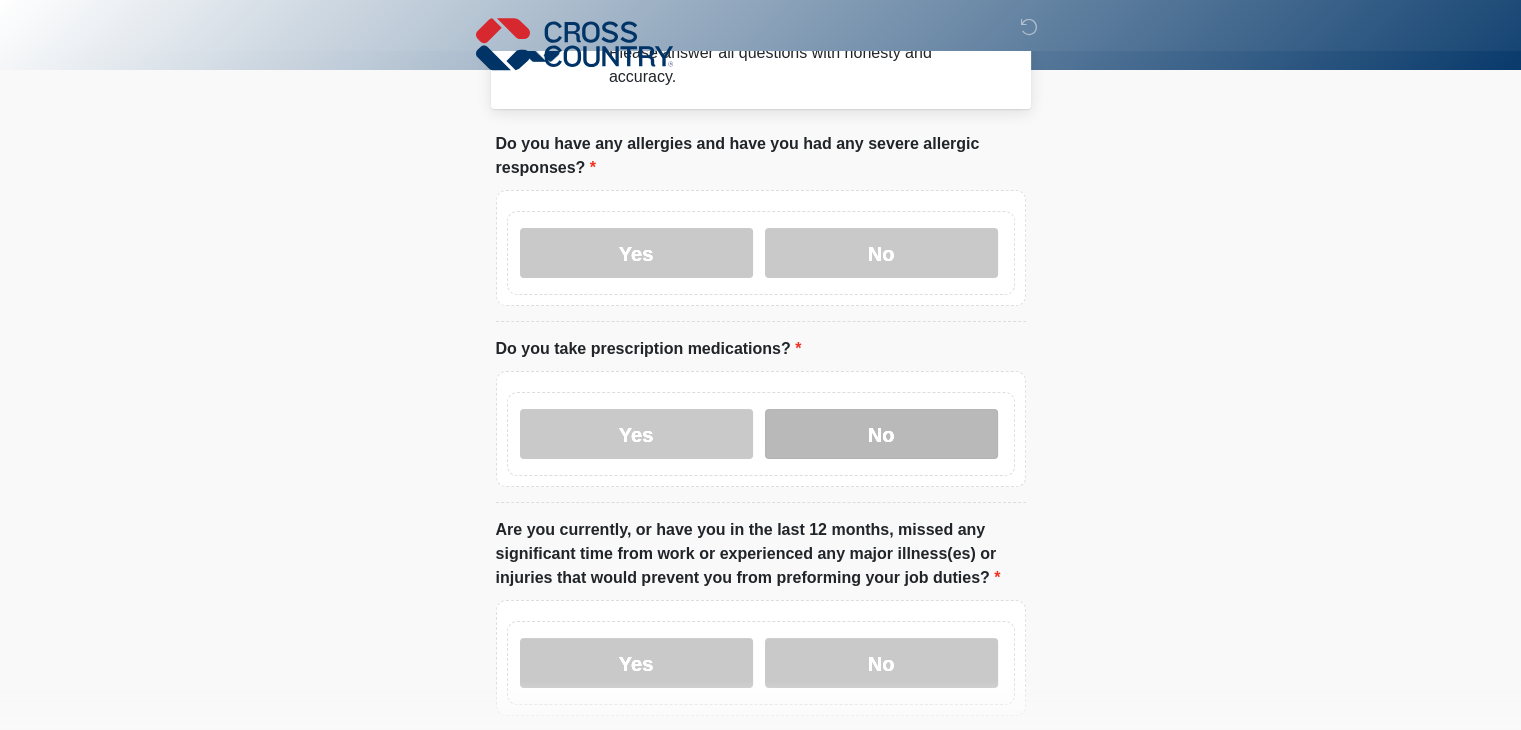 click on "No" at bounding box center (881, 434) 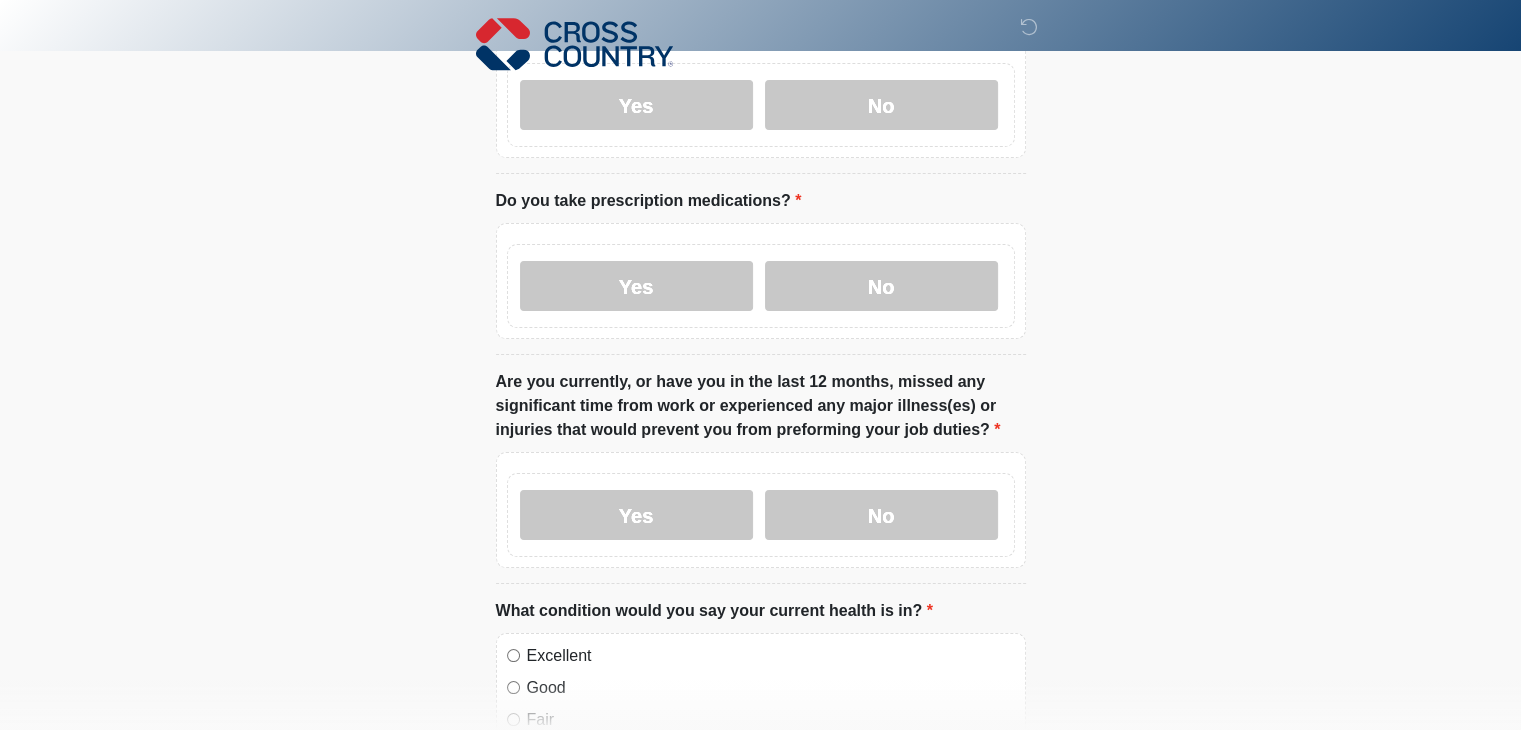 scroll, scrollTop: 206, scrollLeft: 0, axis: vertical 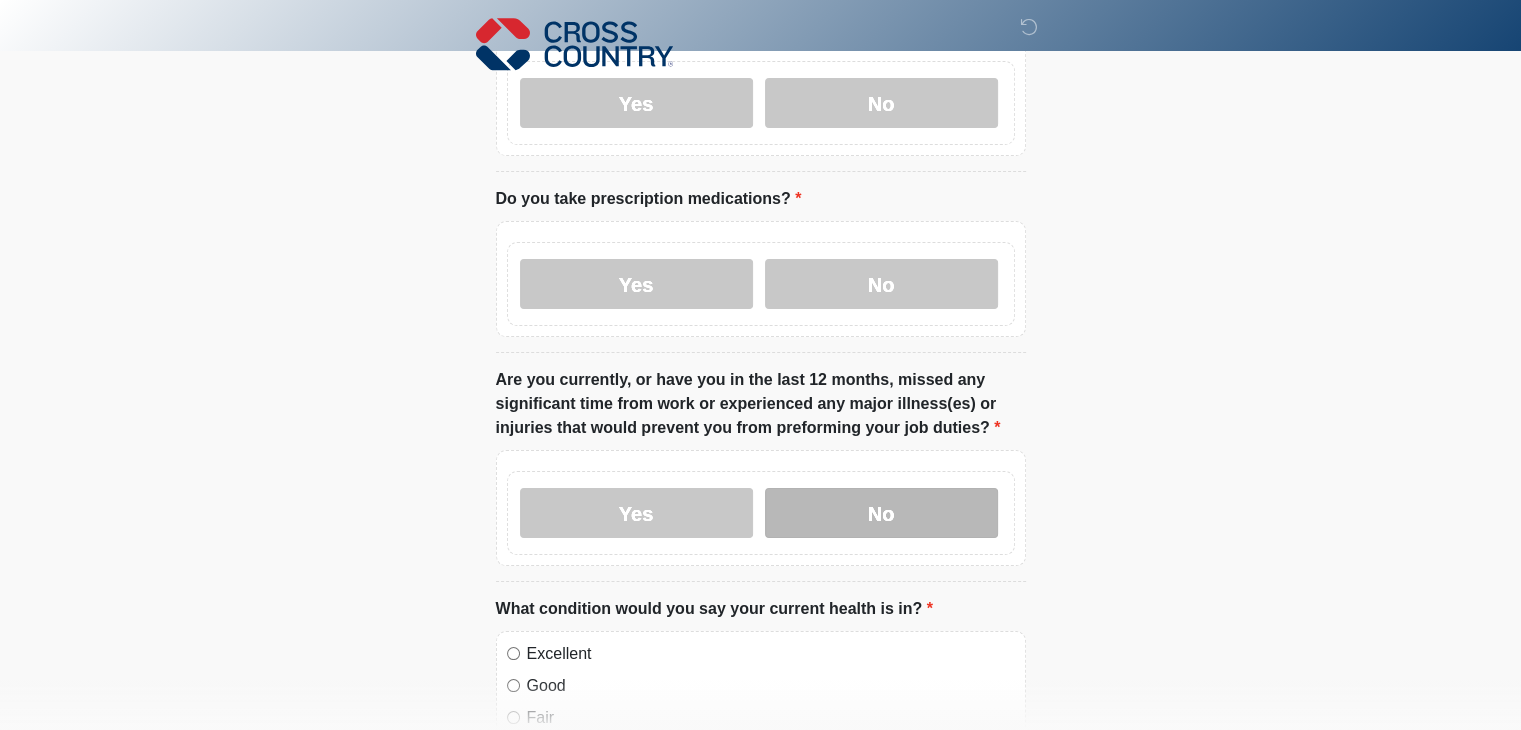click on "No" at bounding box center (881, 513) 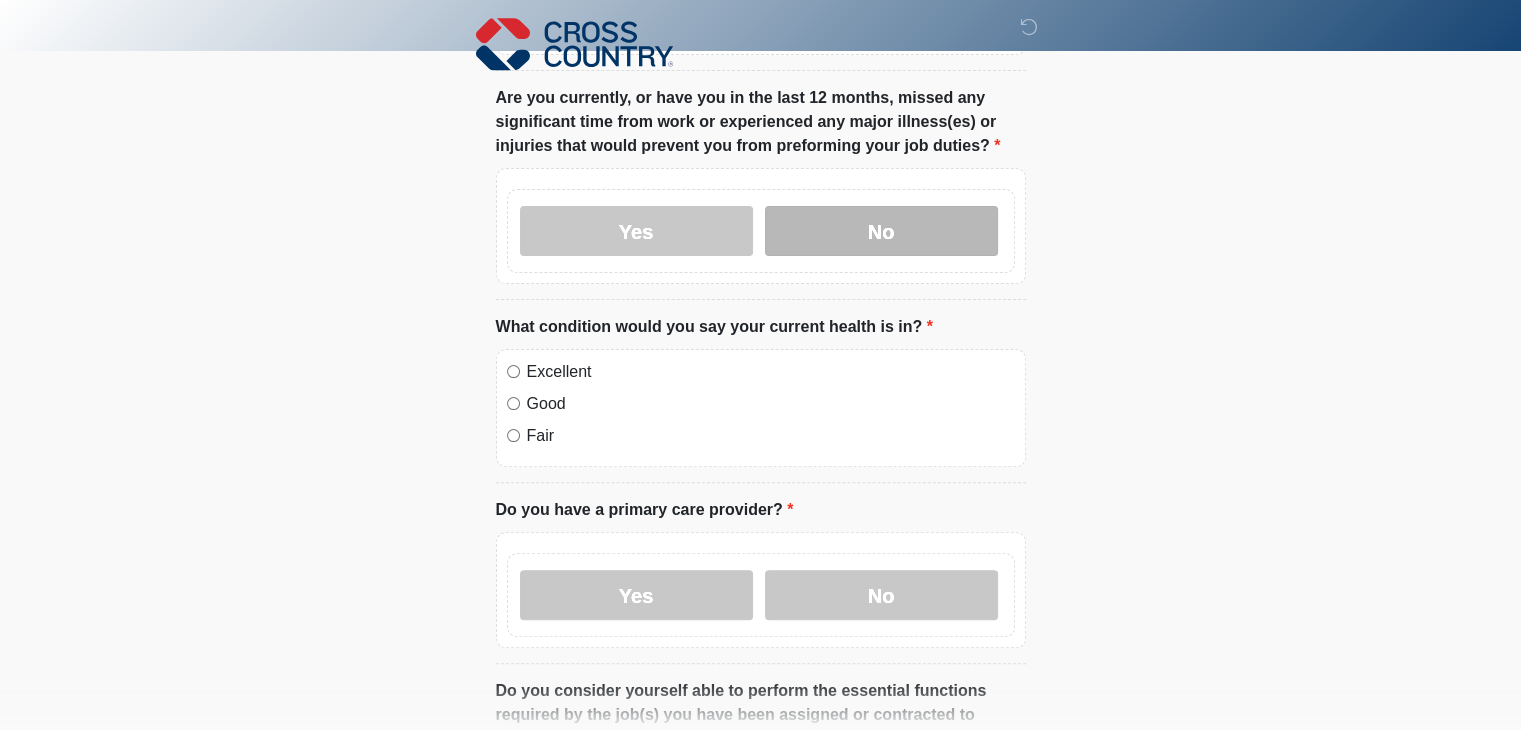 scroll, scrollTop: 488, scrollLeft: 0, axis: vertical 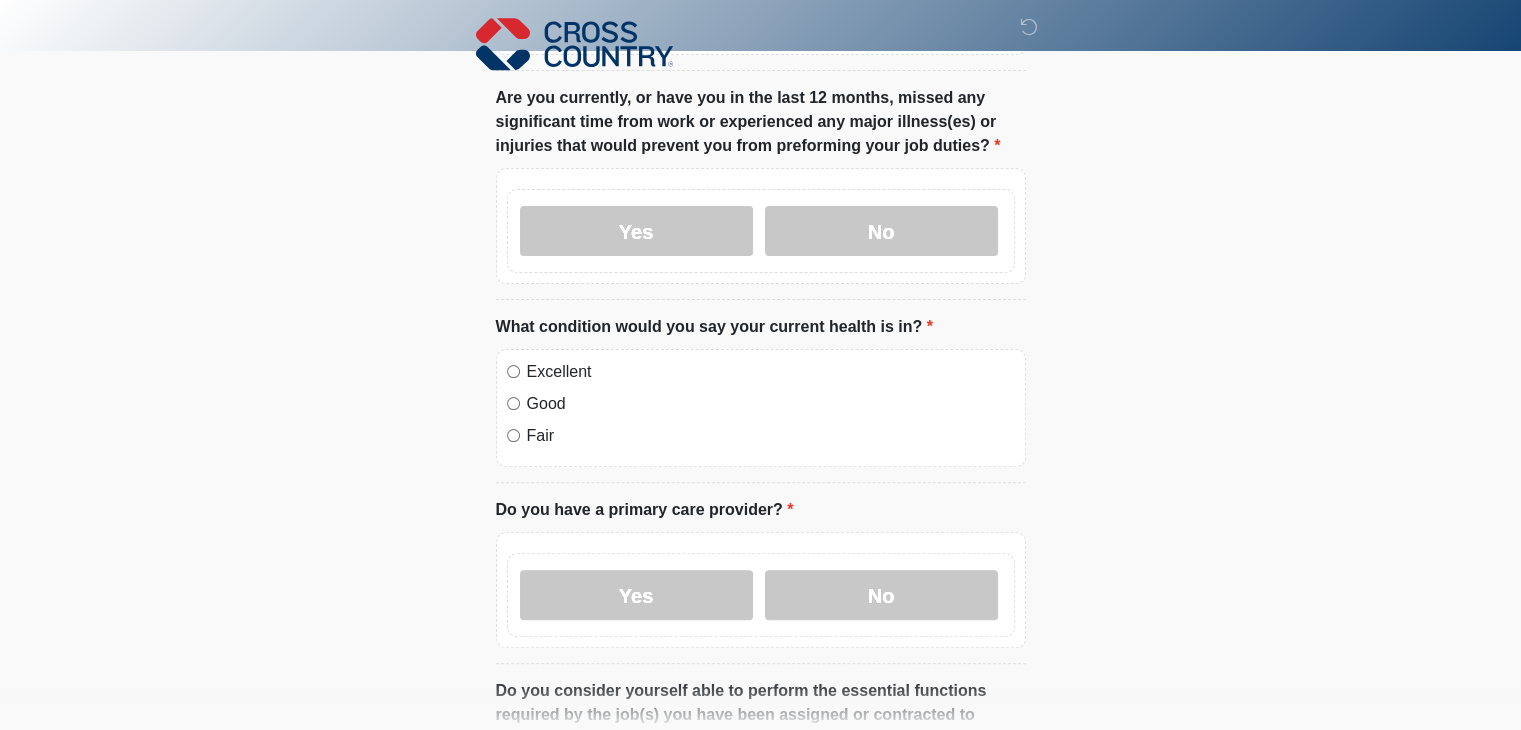 click on "Excellent" at bounding box center (771, 372) 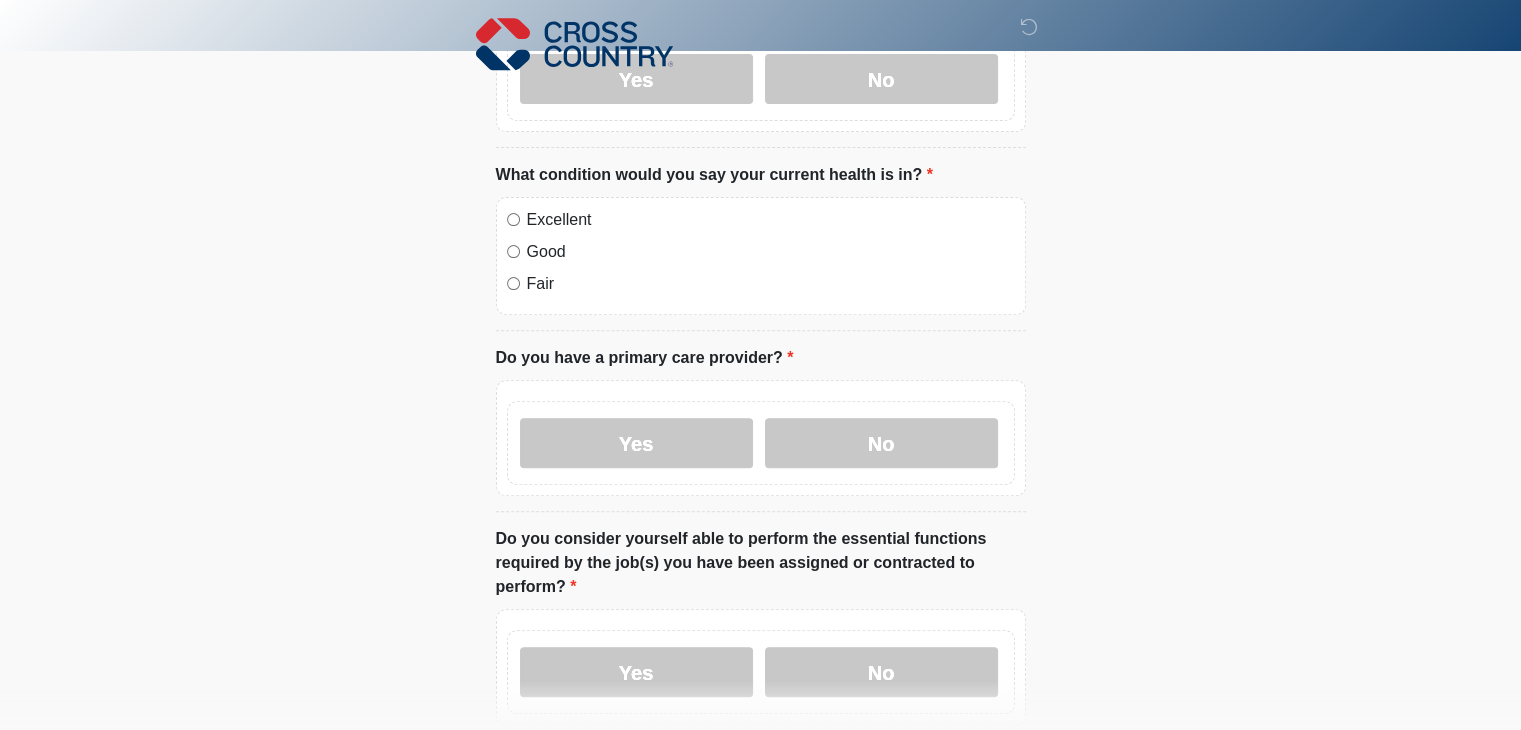 scroll, scrollTop: 655, scrollLeft: 0, axis: vertical 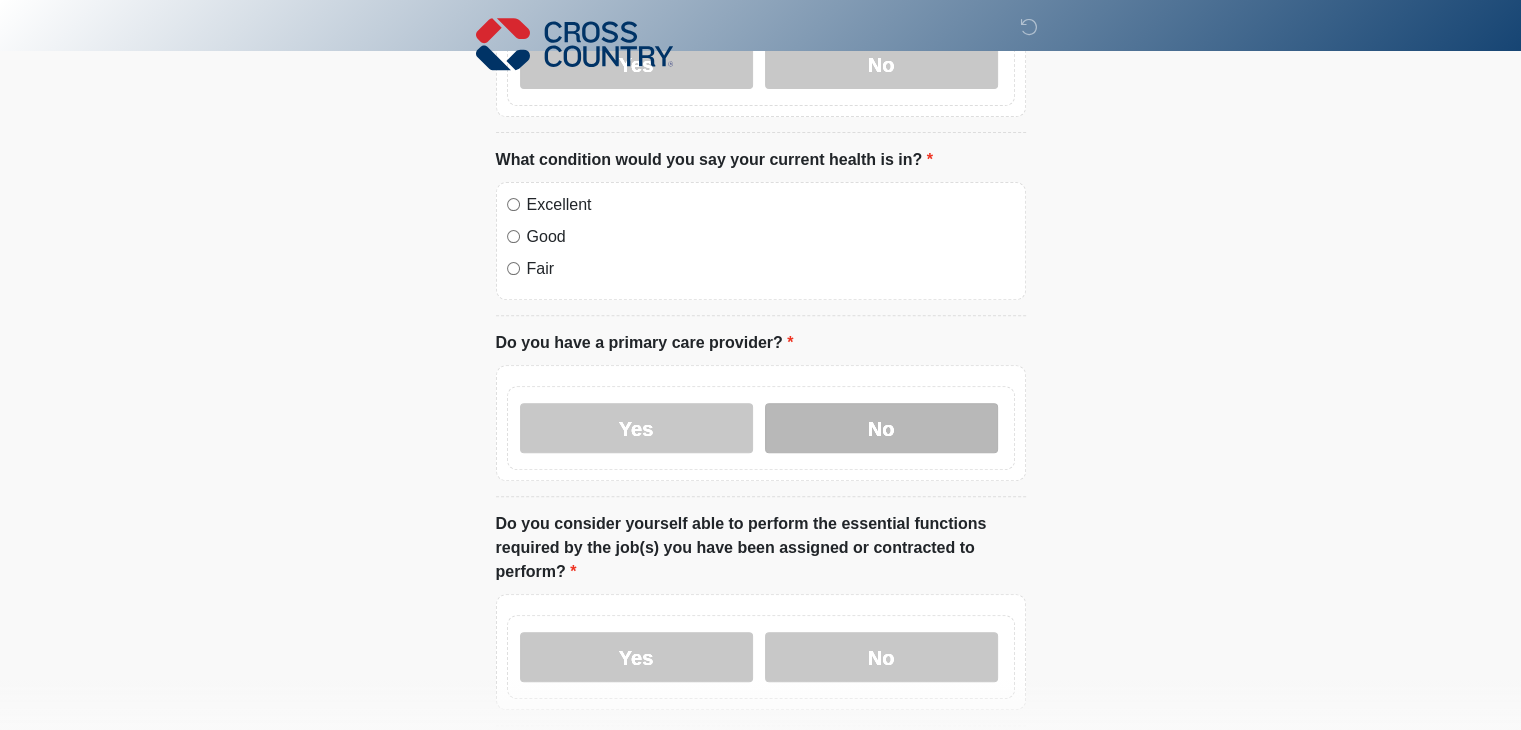 click on "No" at bounding box center [881, 428] 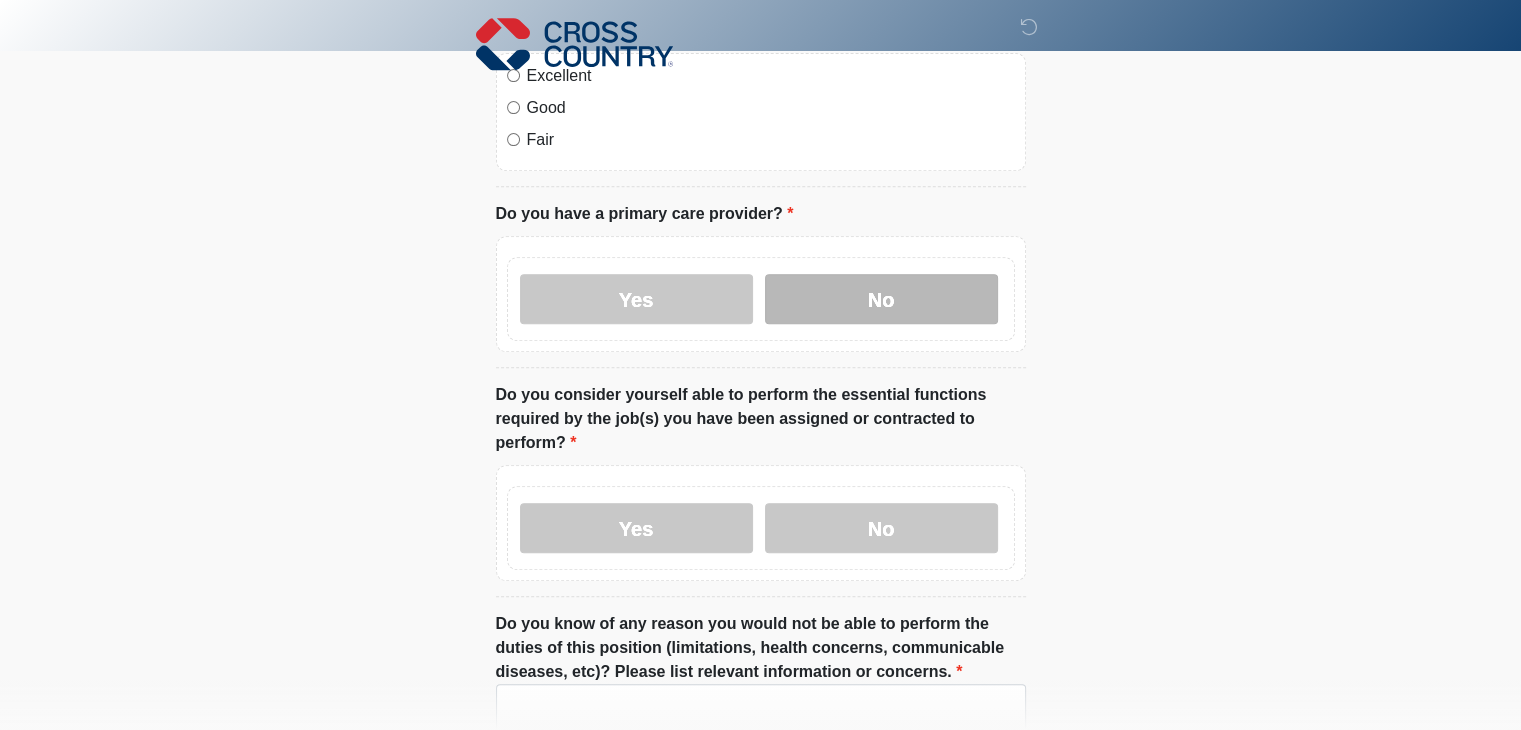 scroll, scrollTop: 795, scrollLeft: 0, axis: vertical 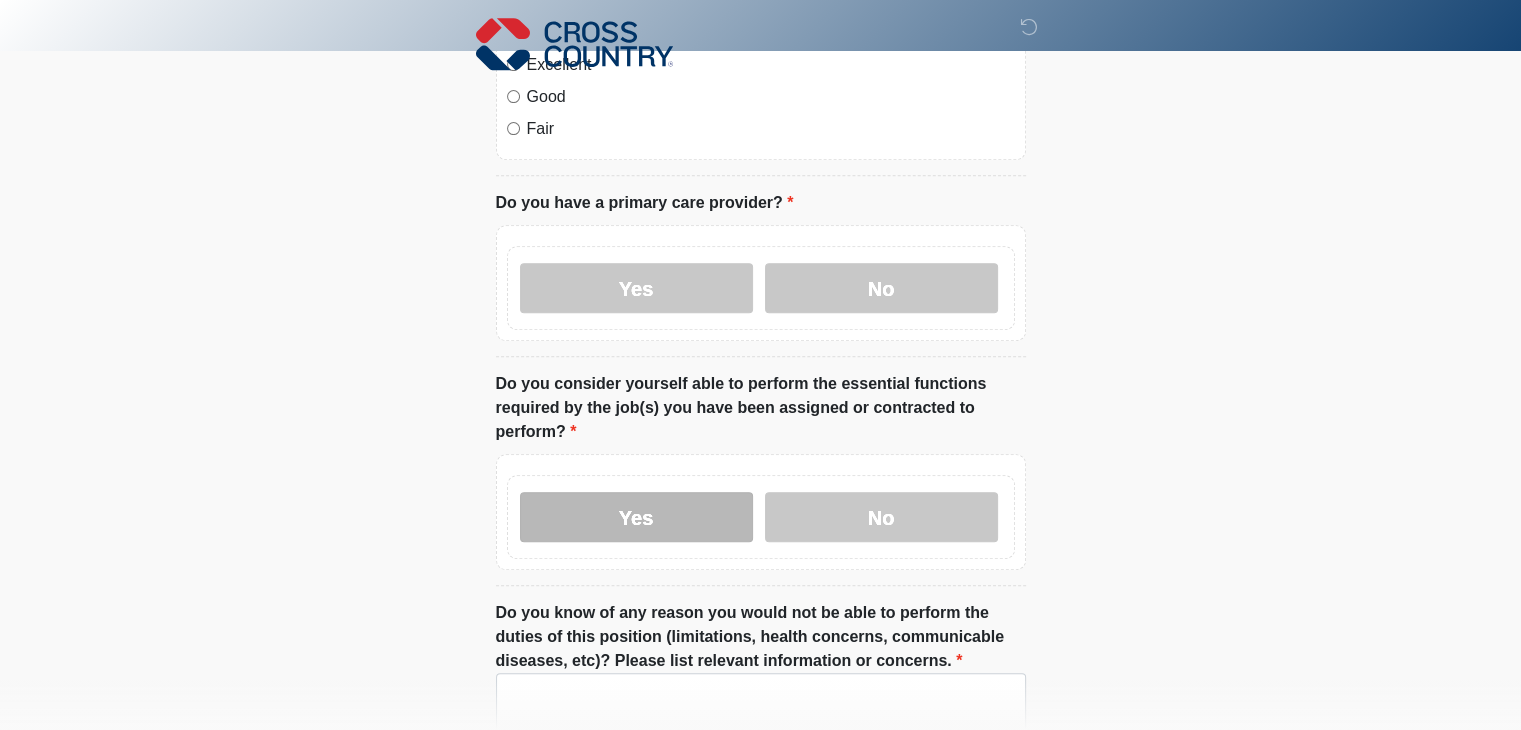 click on "Yes" at bounding box center [636, 517] 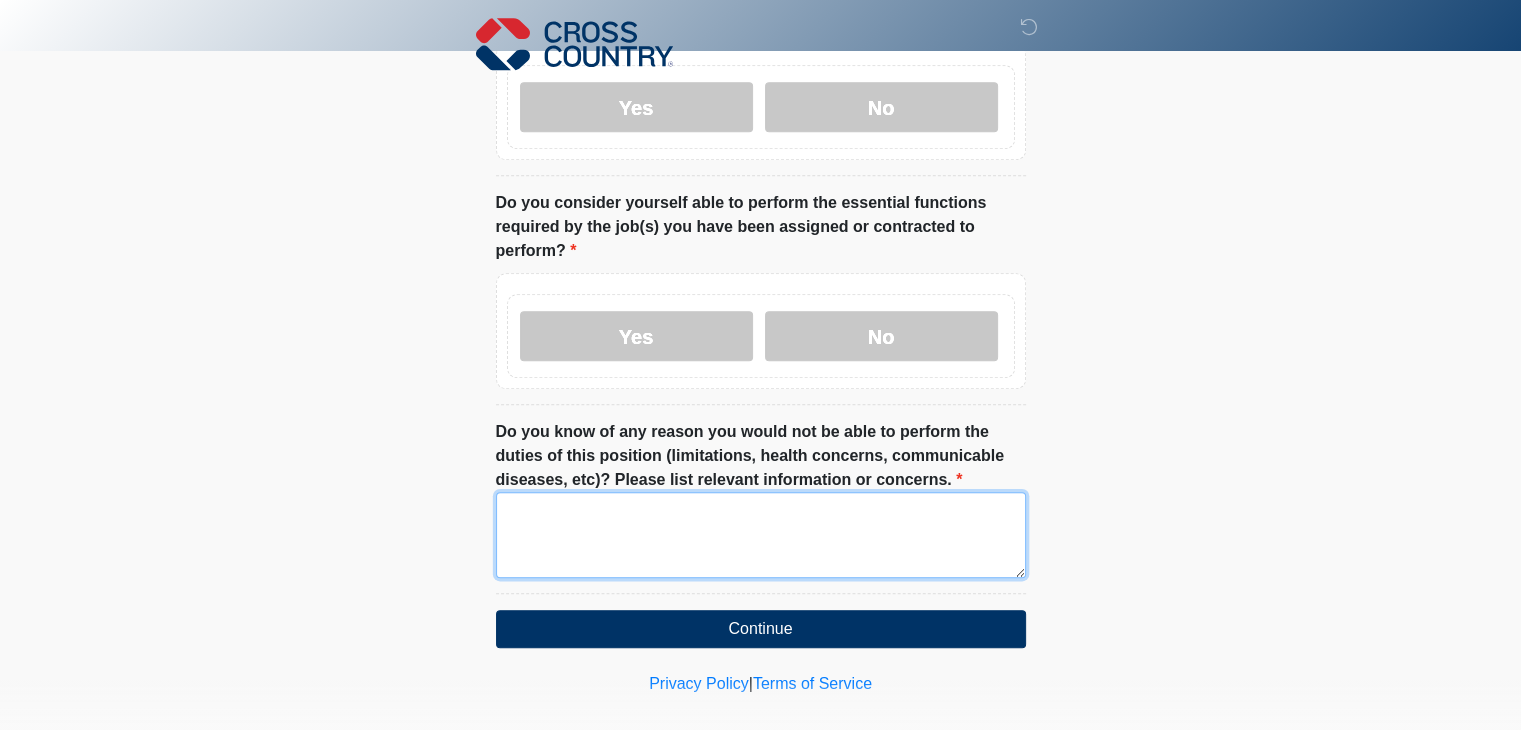click on "Do you know of any reason you would not be able to perform the duties of this position (limitations, health concerns, communicable diseases, etc)?  Please list relevant information or concerns." at bounding box center [761, 535] 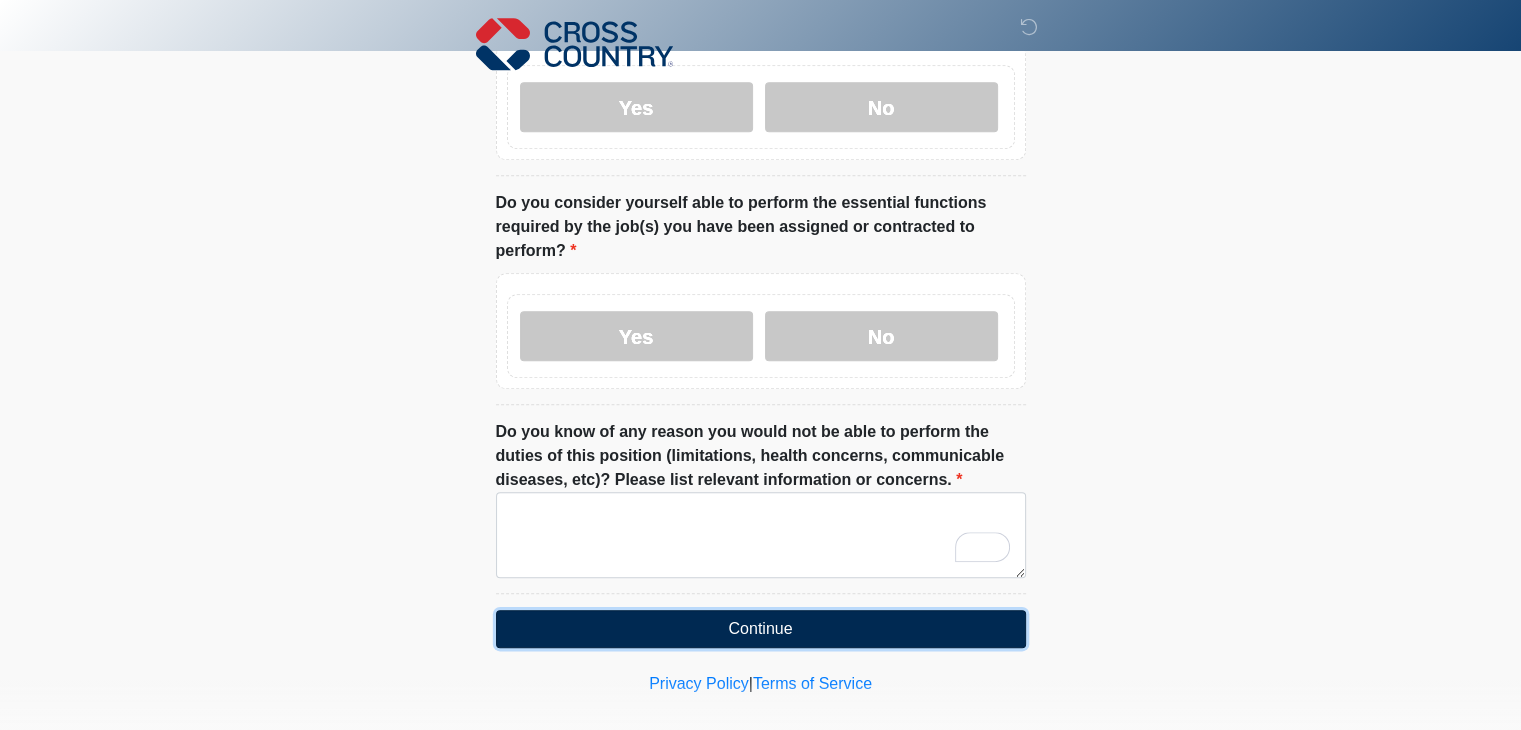 click on "Continue" at bounding box center (761, 629) 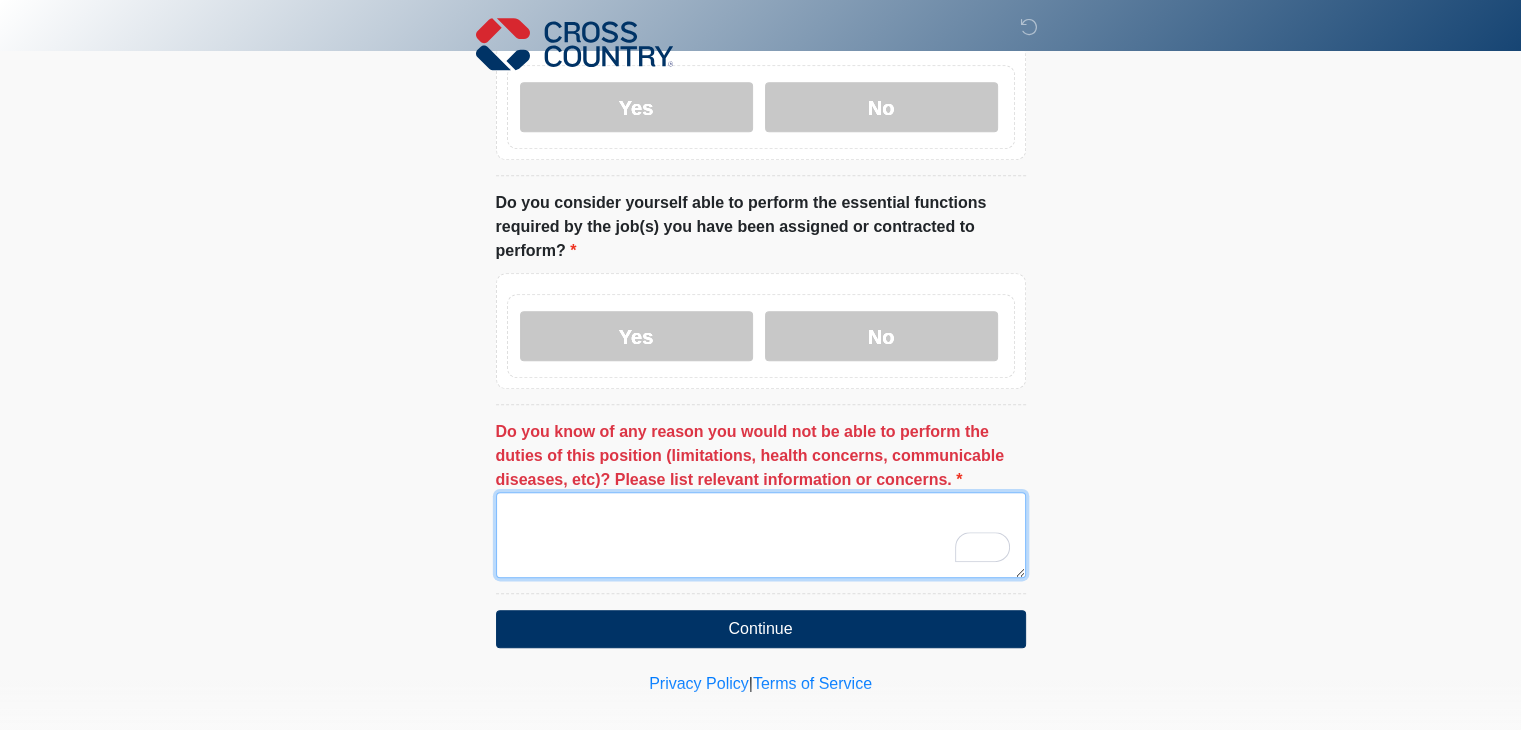 click on "Do you know of any reason you would not be able to perform the duties of this position (limitations, health concerns, communicable diseases, etc)?  Please list relevant information or concerns." at bounding box center [761, 535] 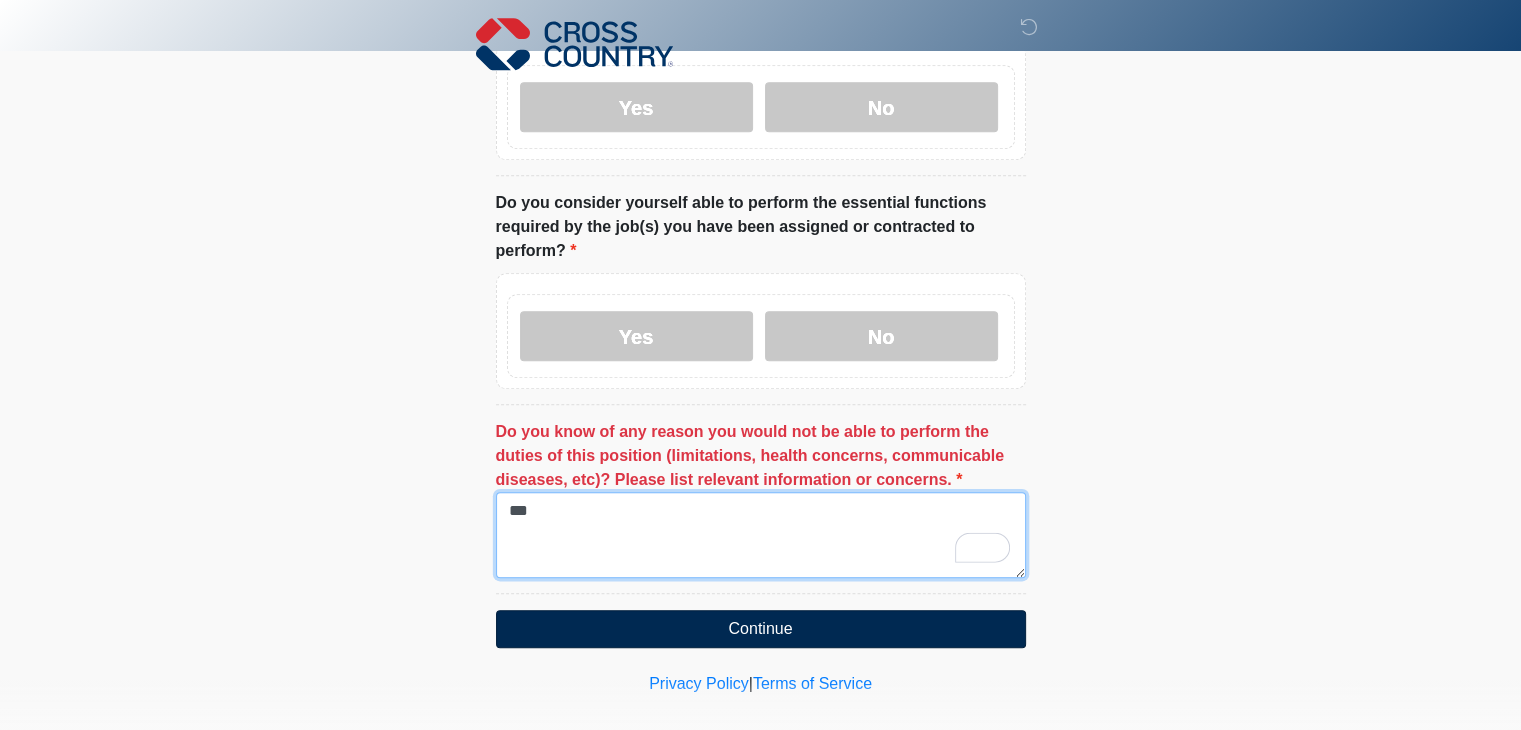 type on "***" 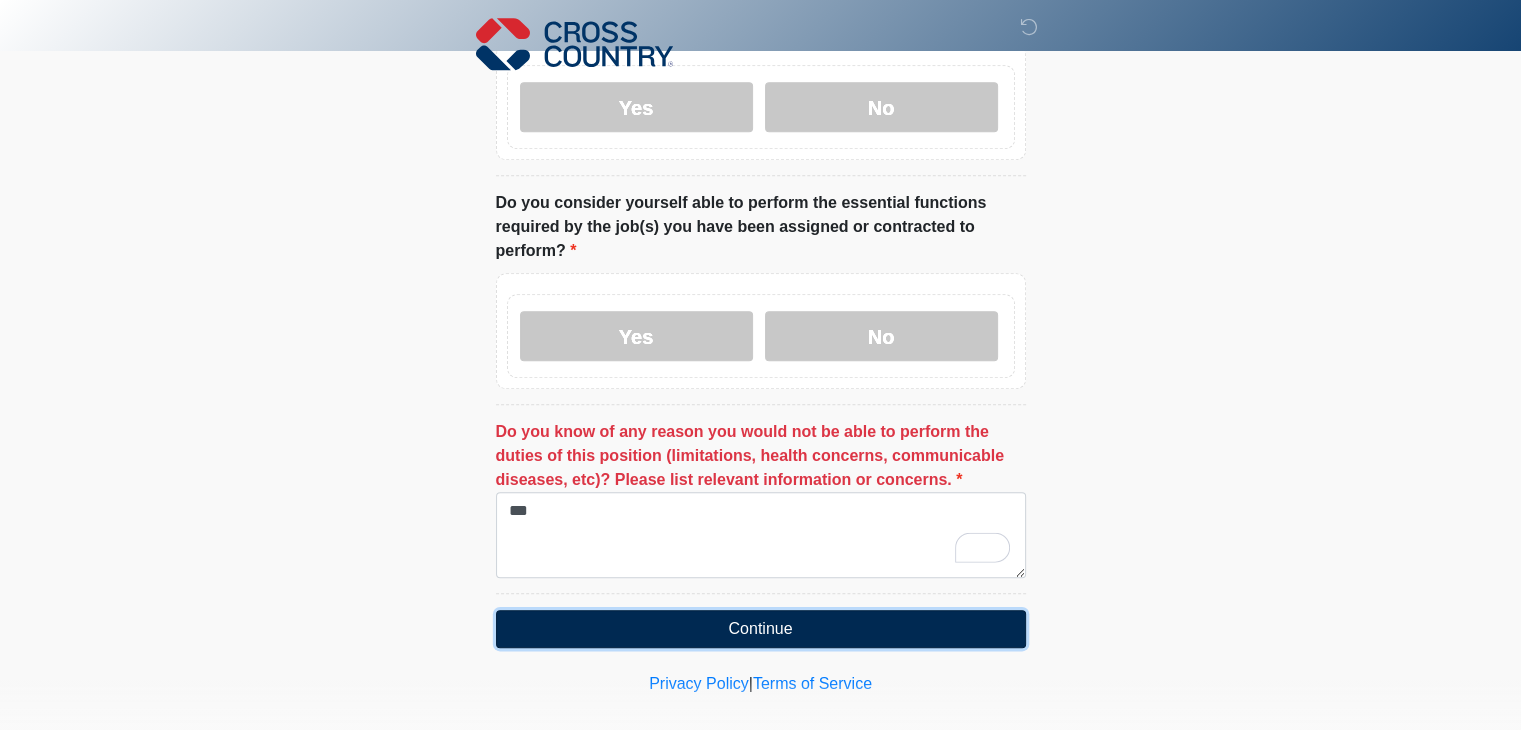 click on "Continue" at bounding box center [761, 629] 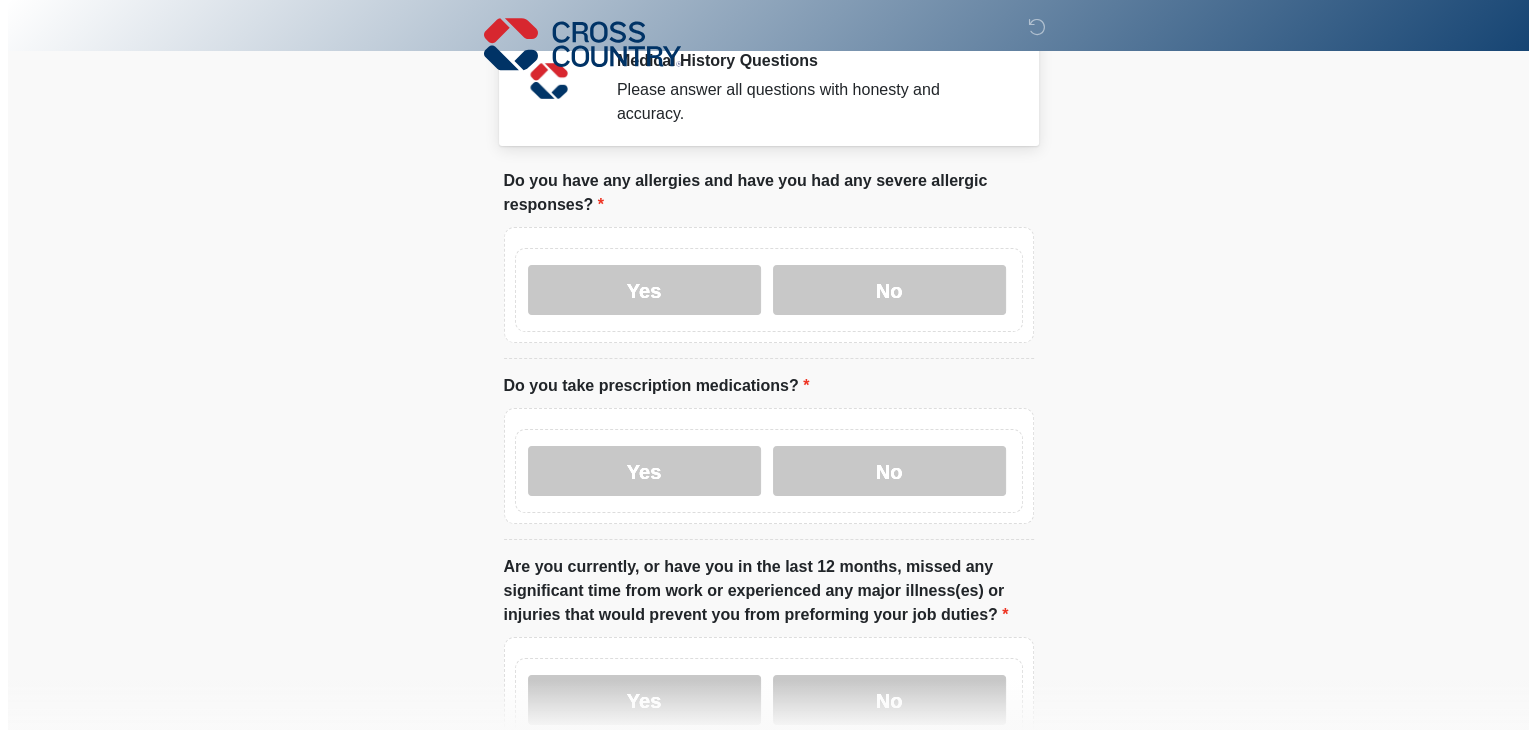 scroll, scrollTop: 0, scrollLeft: 0, axis: both 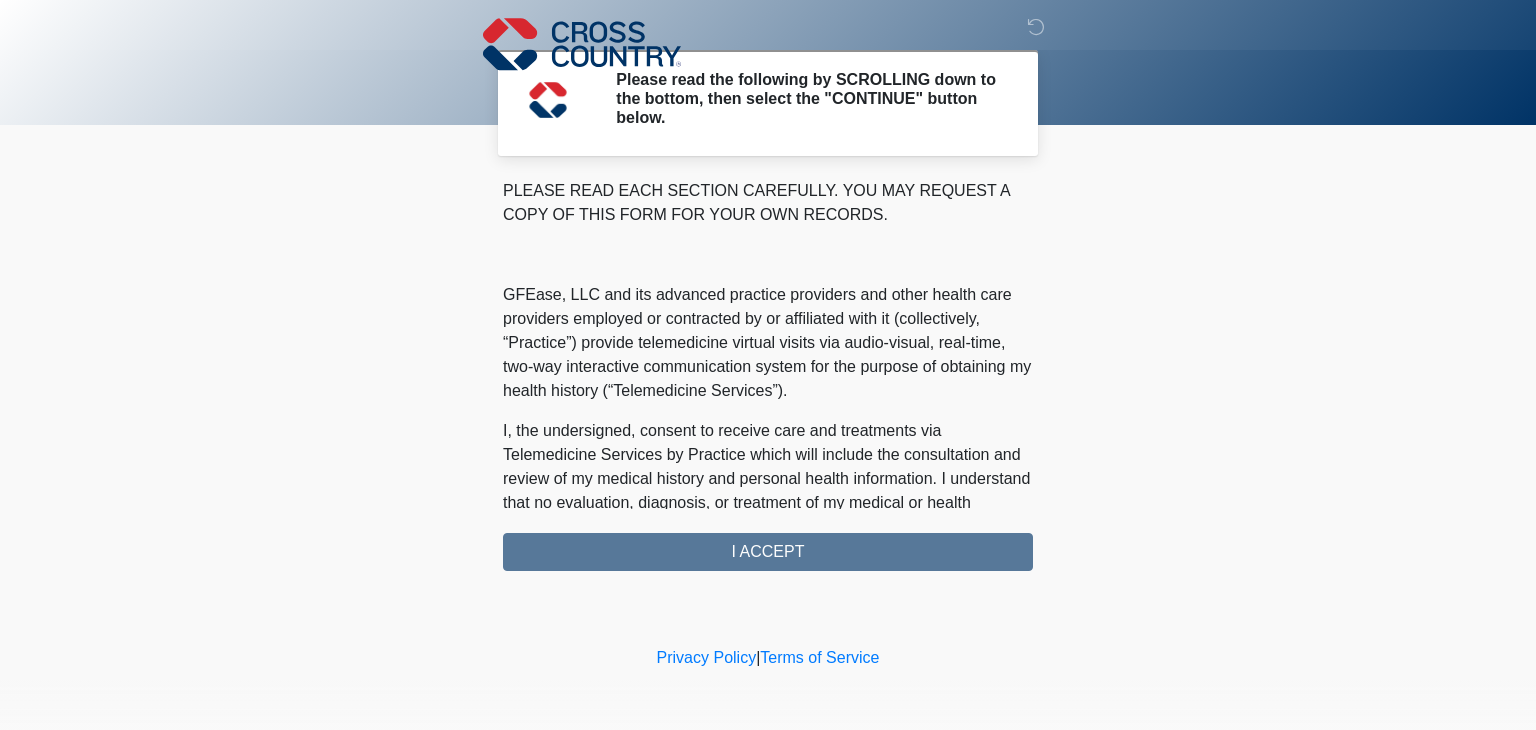 click on "PLEASE READ EACH SECTION CAREFULLY. YOU MAY REQUEST A COPY OF THIS FORM FOR YOUR OWN RECORDS. GFEase, LLC and its advanced practice providers and other health care providers employed or contracted by or affiliated with it (collectively, “Practice”) provide telemedicine virtual visits via audio-visual, real-time, two-way interactive communication system for the purpose of obtaining my health history (“Telemedicine Services”). I understand that Telemedicine Services include interactive audio, video or other electronic media and that there are both risks and benefits to being treated via telemedicine. Providers (i) may be in a location other than where I am located, (ii) will examine me face-to-face via a remote presence but will not perform a “hands-on” physical examination, and (iii) must rely on information provided by me.
I ACCEPT" at bounding box center (768, 375) 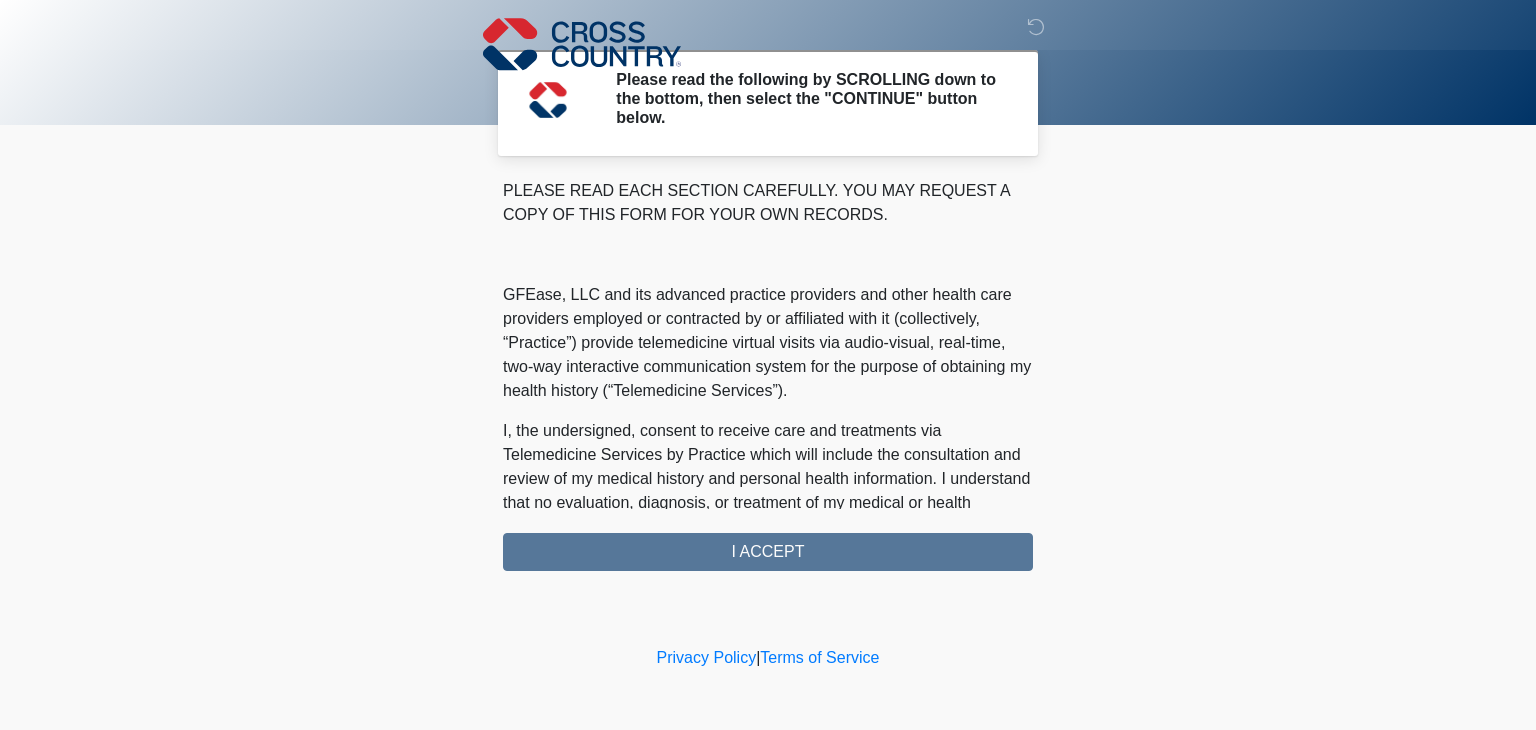 click on "PLEASE READ EACH SECTION CAREFULLY. YOU MAY REQUEST A COPY OF THIS FORM FOR YOUR OWN RECORDS. GFEase, LLC and its advanced practice providers and other health care providers employed or contracted by or affiliated with it (collectively, “Practice”) provide telemedicine virtual visits via audio-visual, real-time, two-way interactive communication system for the purpose of obtaining my health history (“Telemedicine Services”). I understand that Telemedicine Services include interactive audio, video or other electronic media and that there are both risks and benefits to being treated via telemedicine. Providers (i) may be in a location other than where I am located, (ii) will examine me face-to-face via a remote presence but will not perform a “hands-on” physical examination, and (iii) must rely on information provided by me.
I ACCEPT" at bounding box center [768, 375] 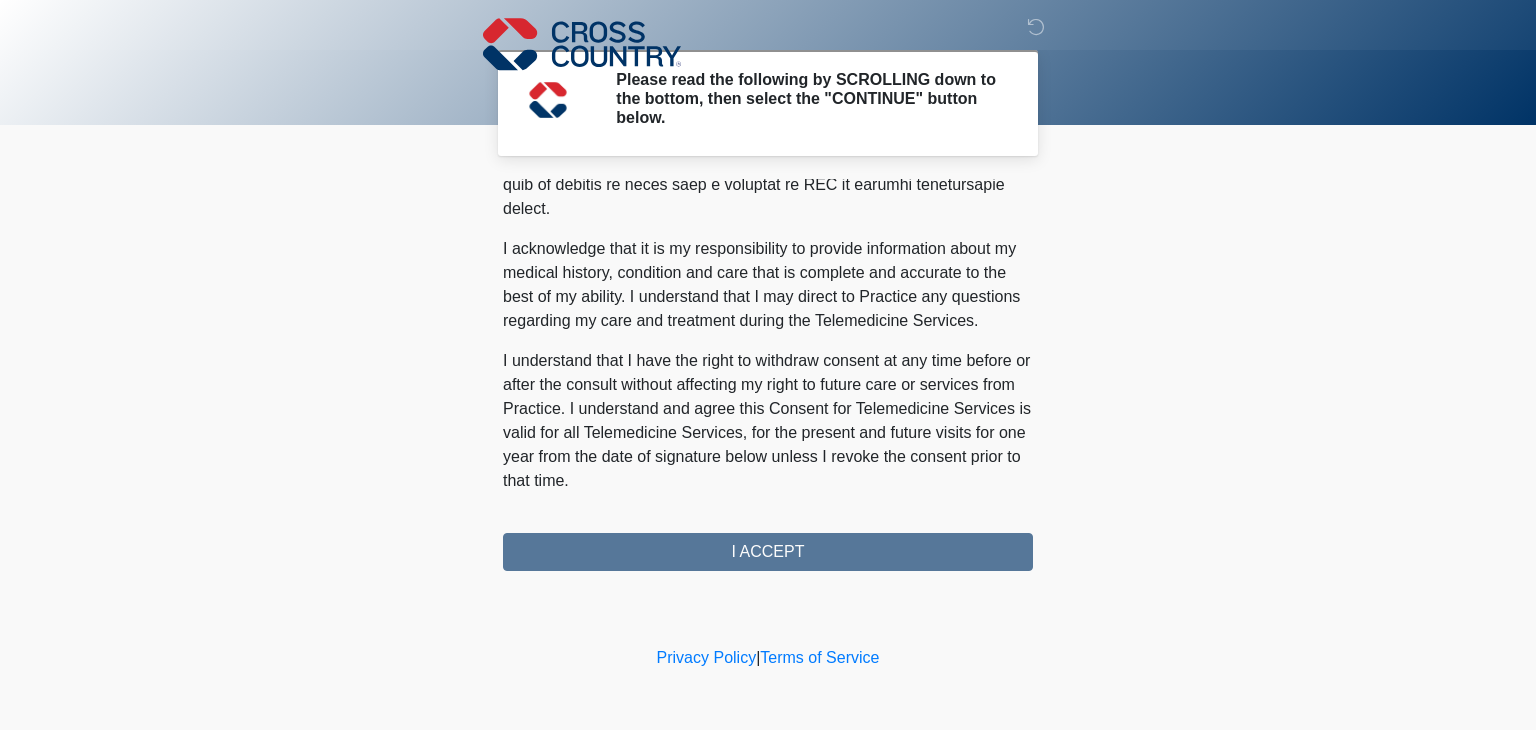 scroll, scrollTop: 1269, scrollLeft: 0, axis: vertical 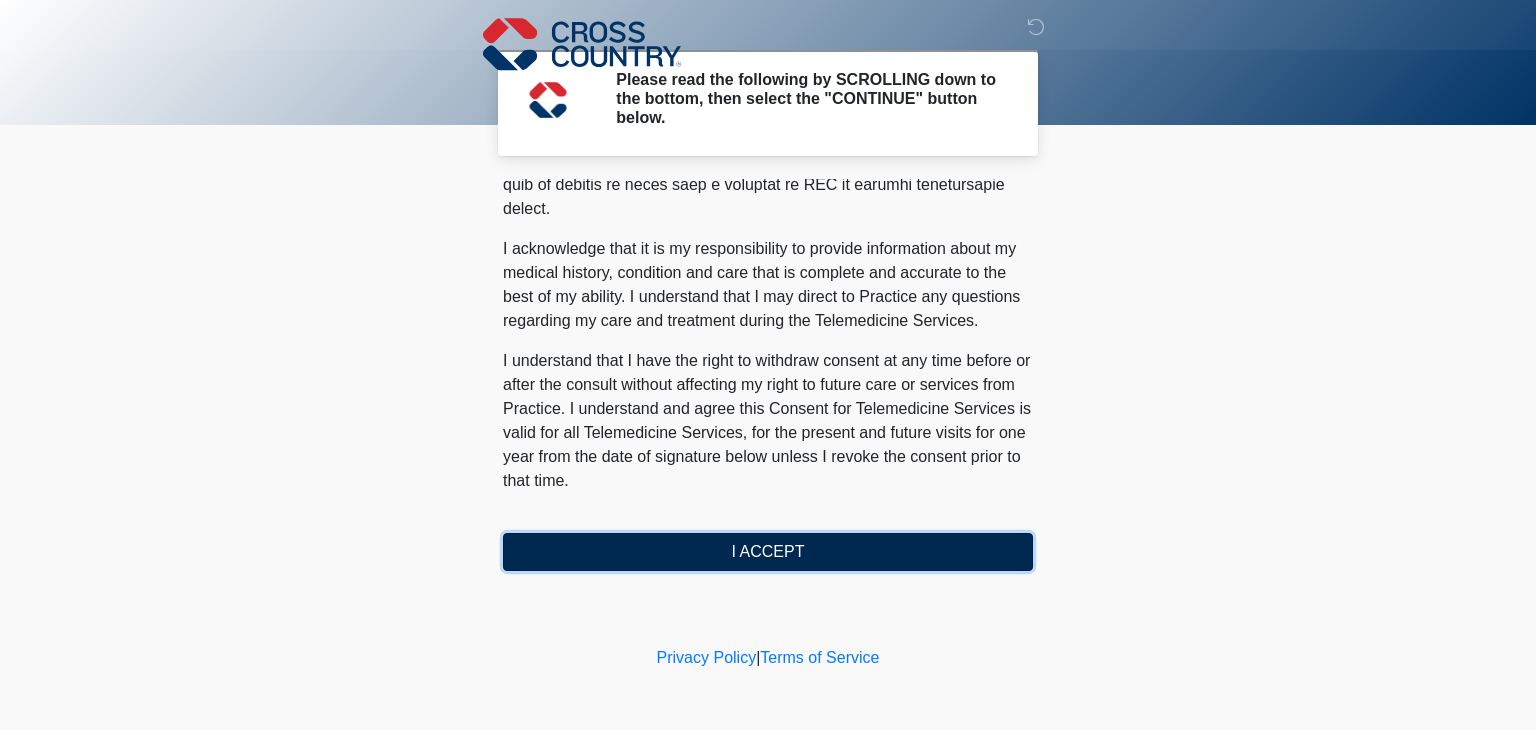 click on "I ACCEPT" at bounding box center [768, 552] 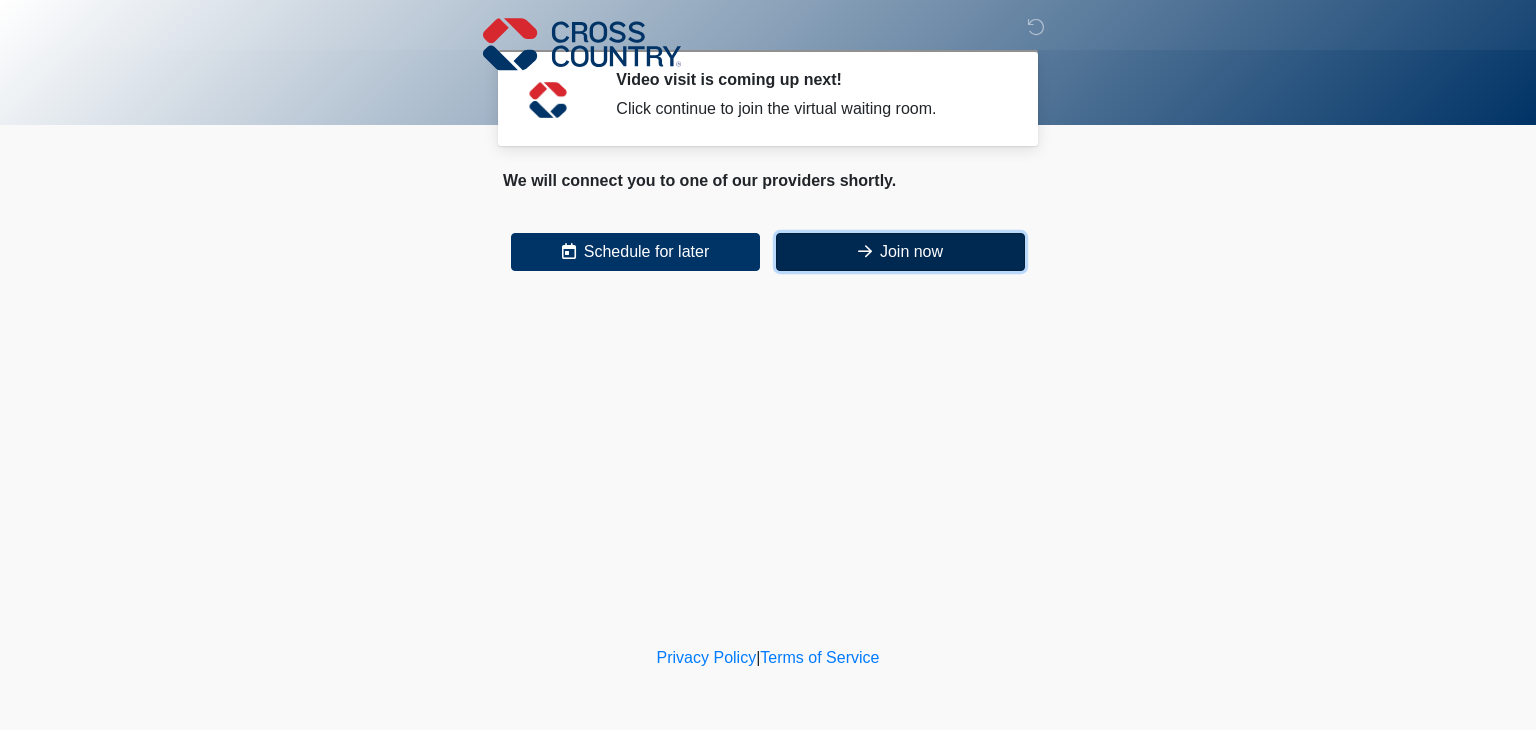 click at bounding box center [865, 251] 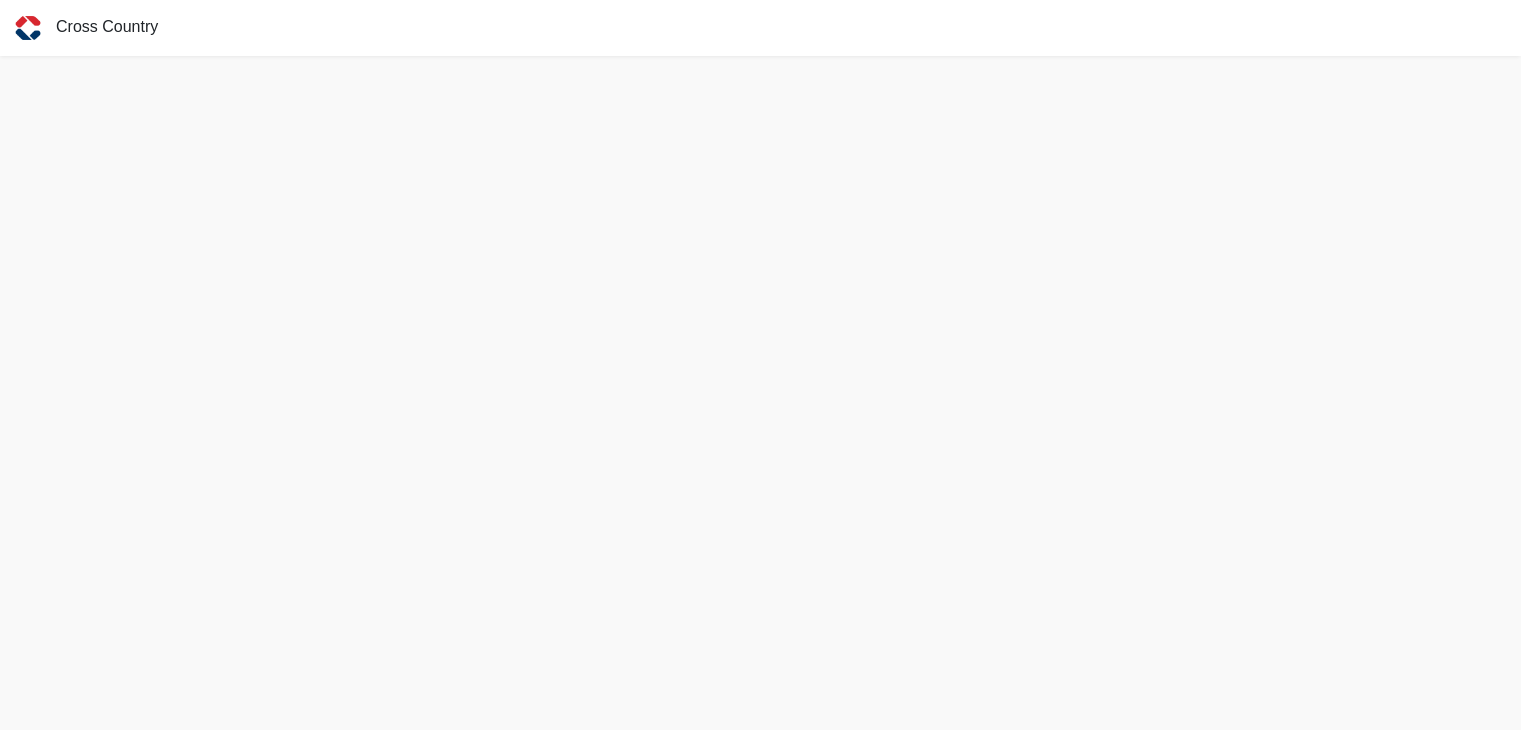 scroll, scrollTop: 5, scrollLeft: 0, axis: vertical 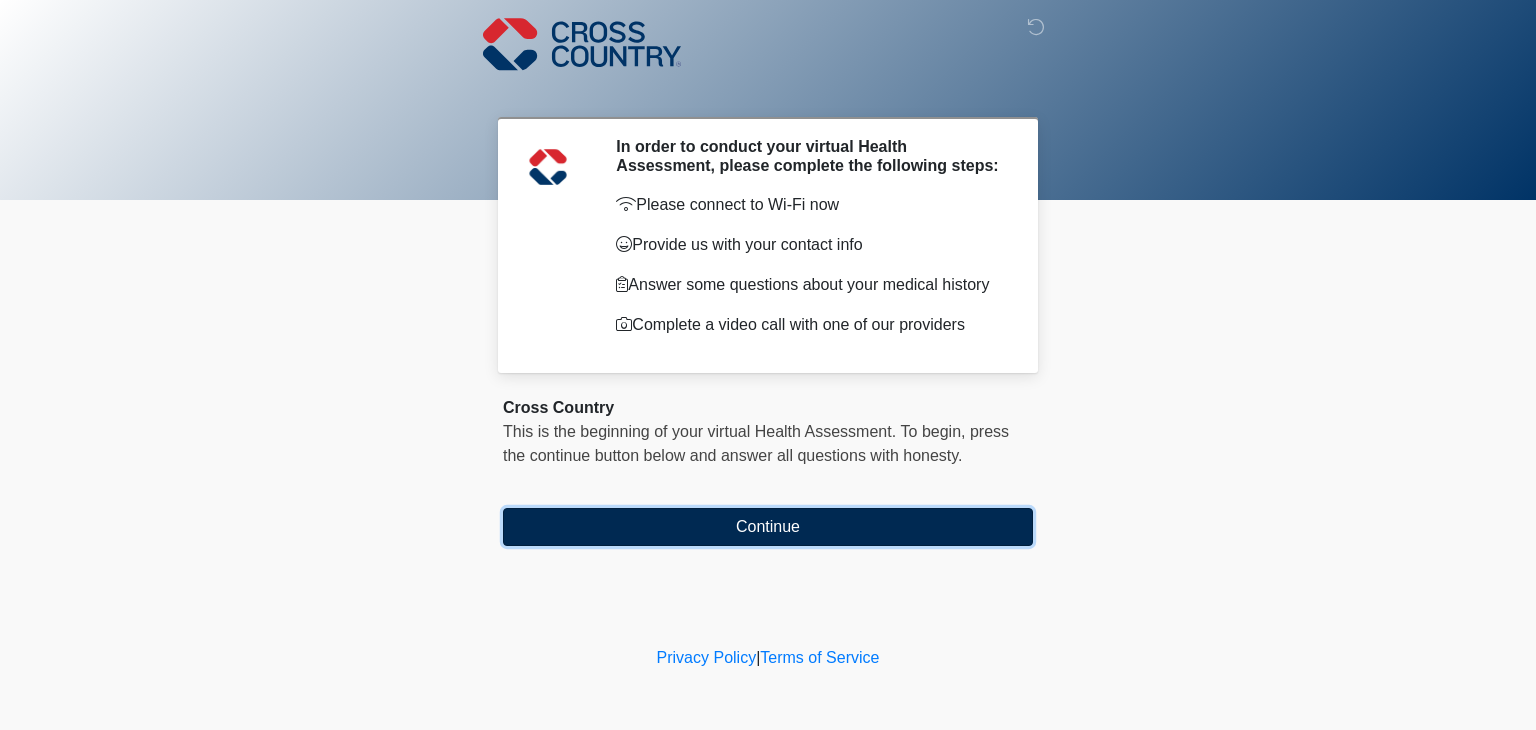 click on "Continue" at bounding box center [768, 527] 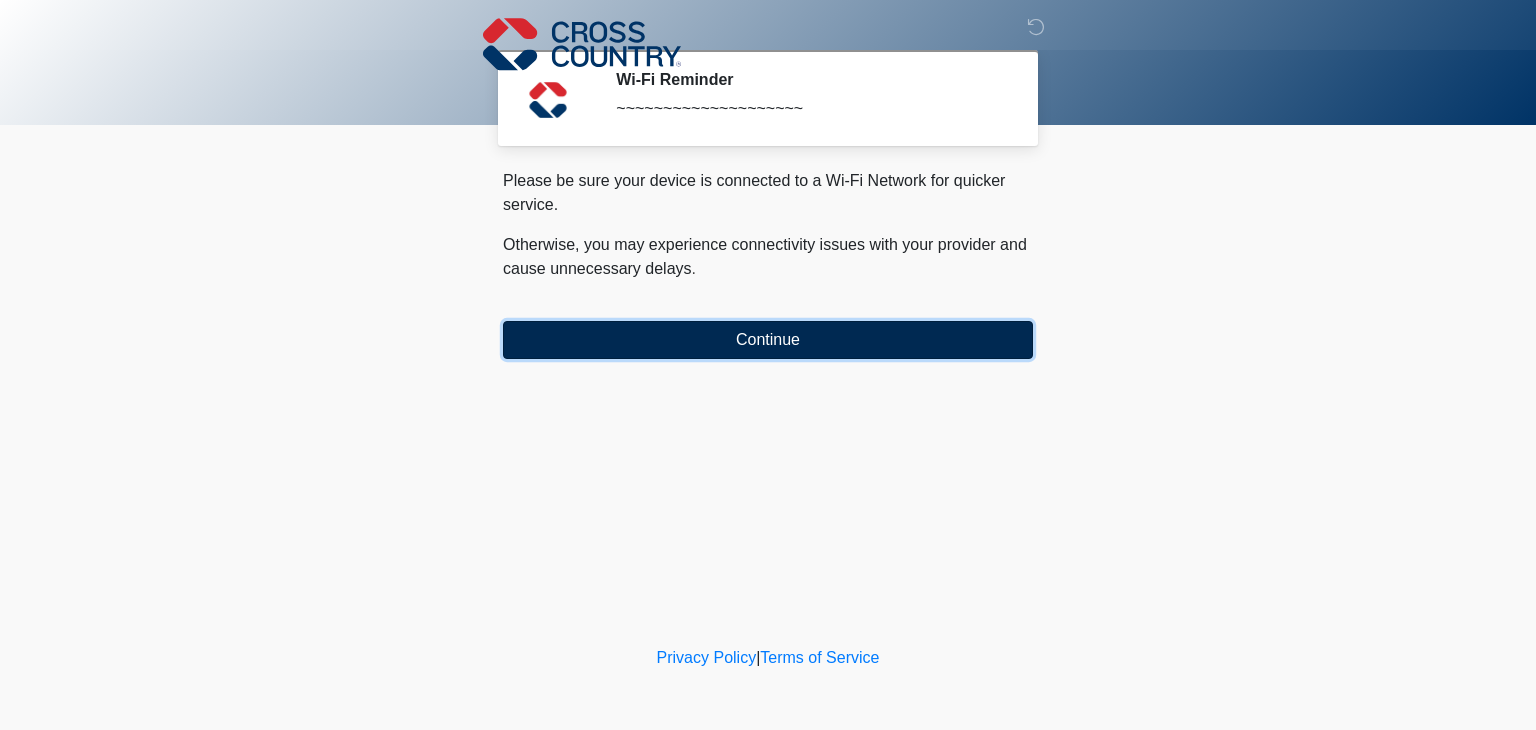 click on "Continue" at bounding box center [768, 340] 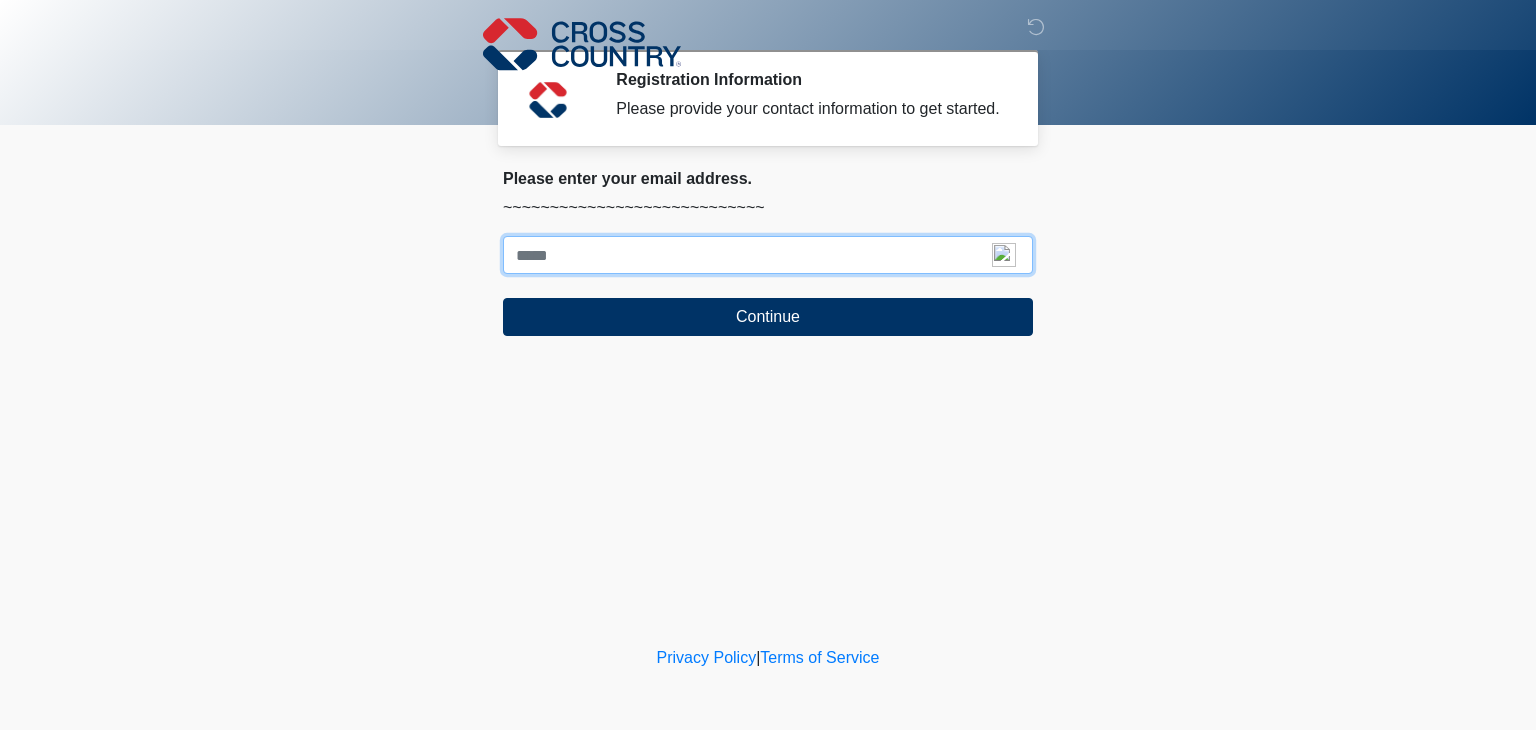 click on "Where should we email your response?" at bounding box center (768, 255) 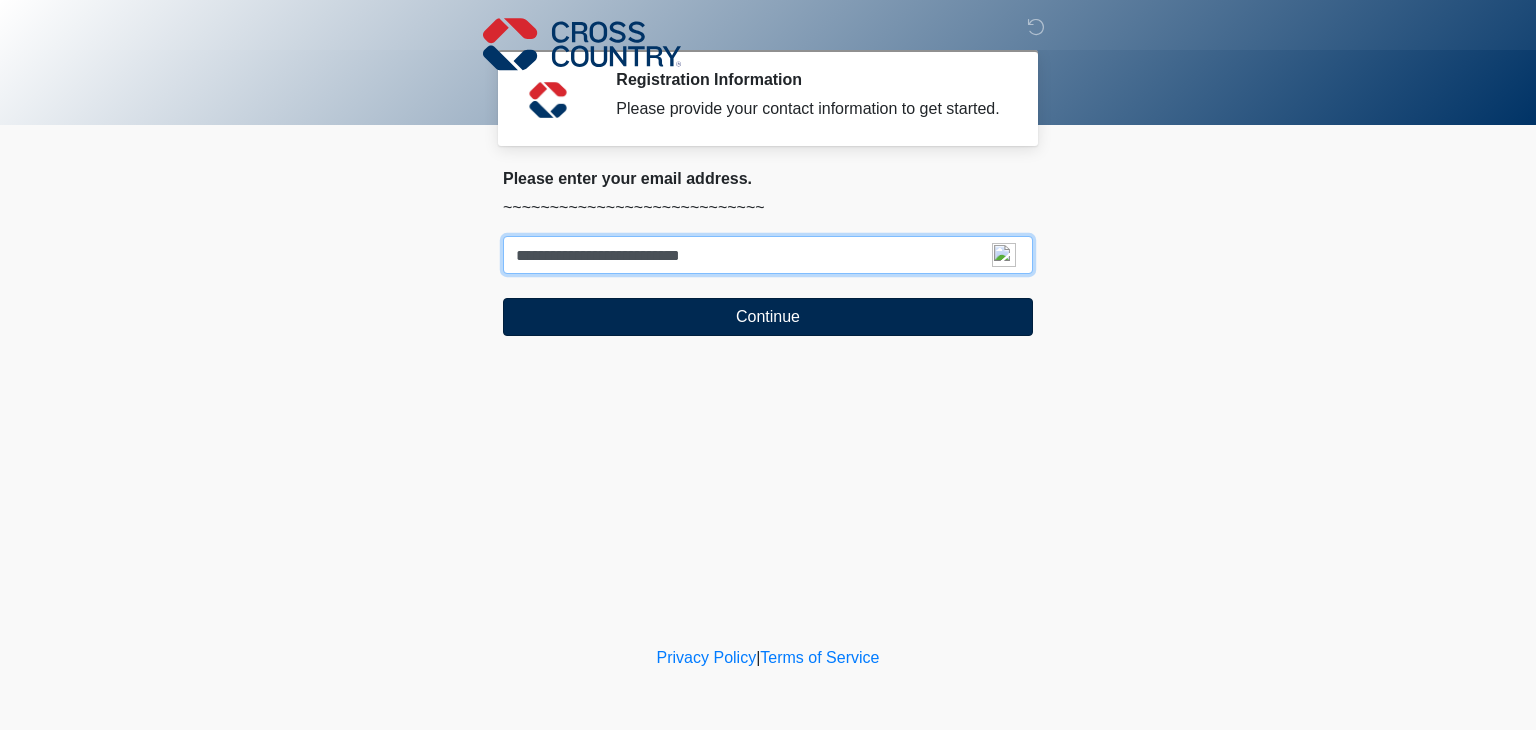 type on "**********" 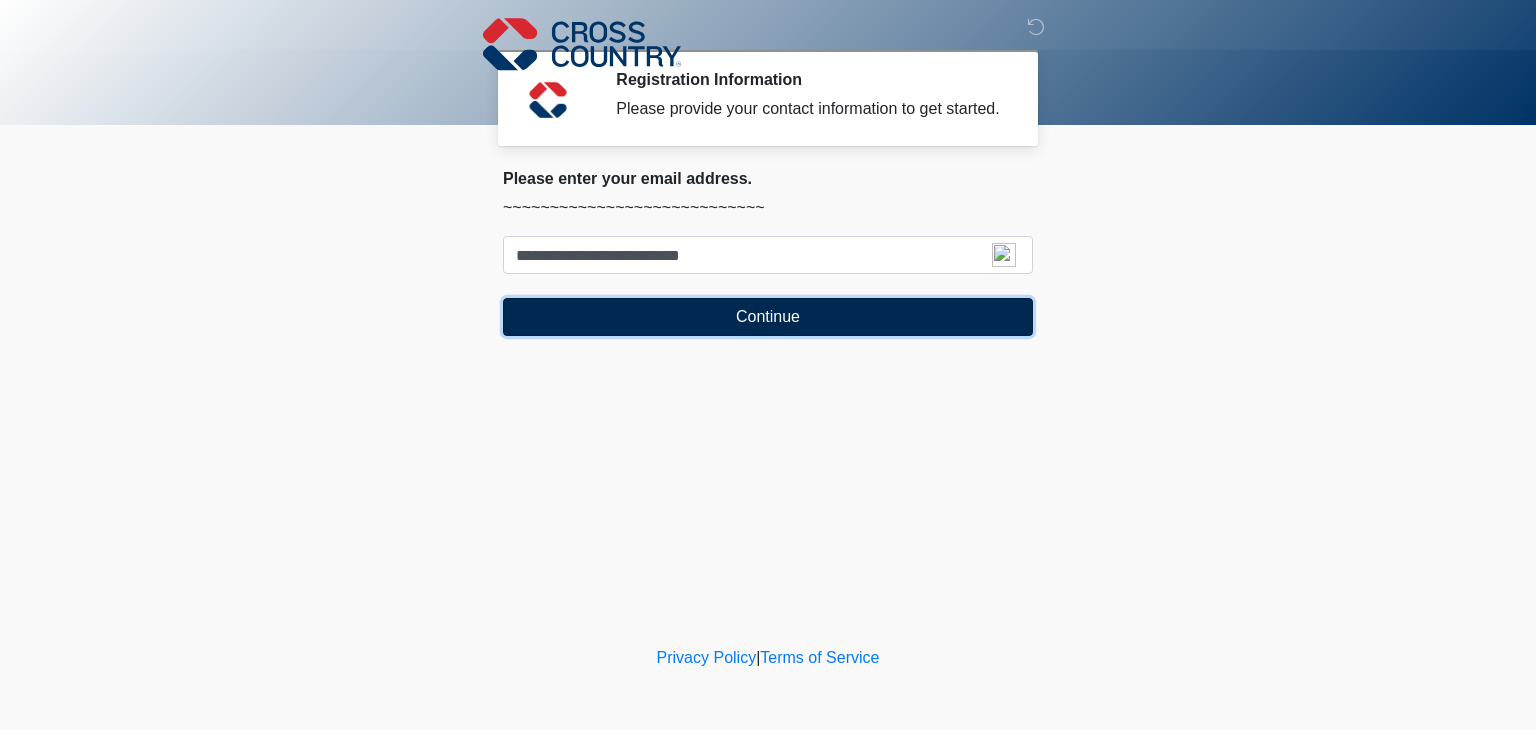 click on "Continue" at bounding box center (768, 317) 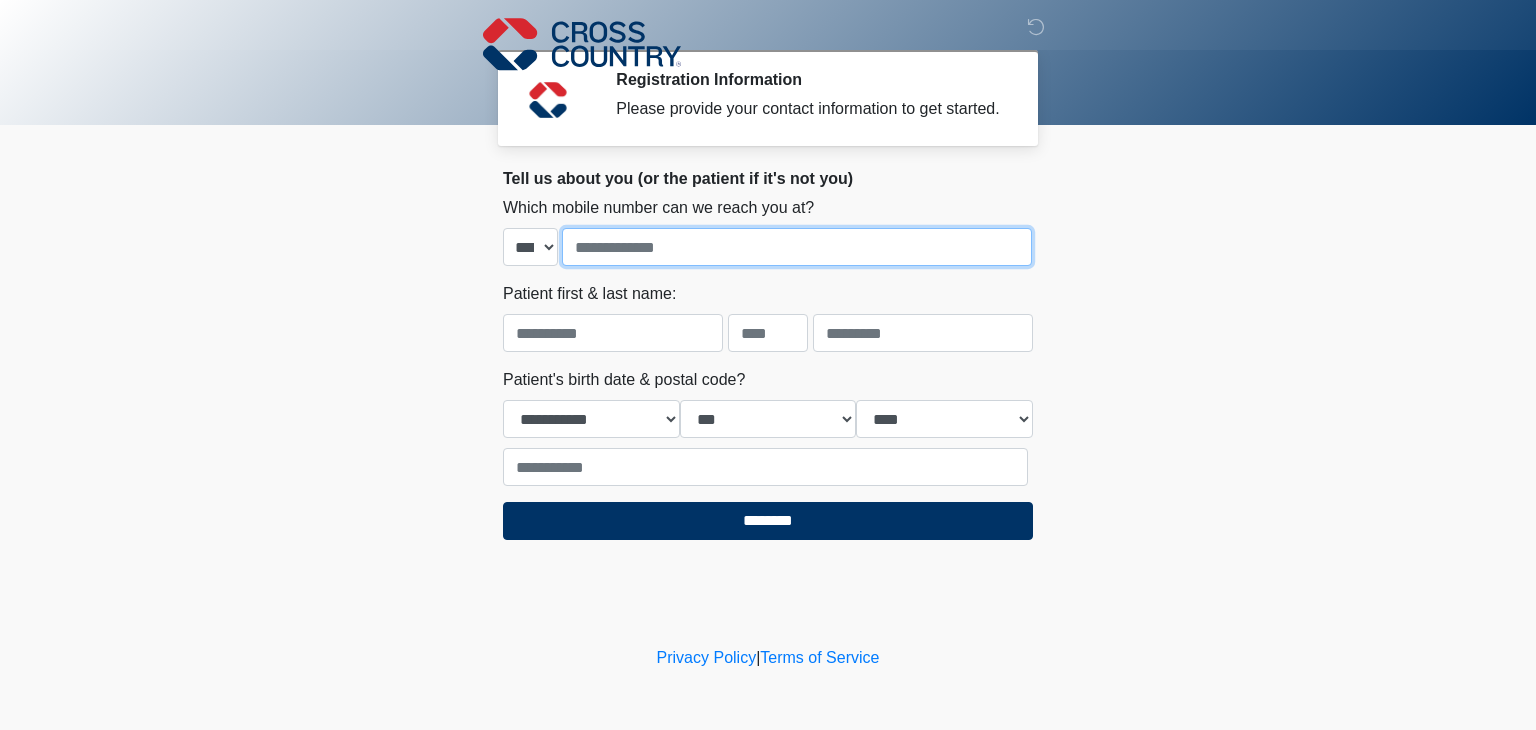 click at bounding box center [797, 247] 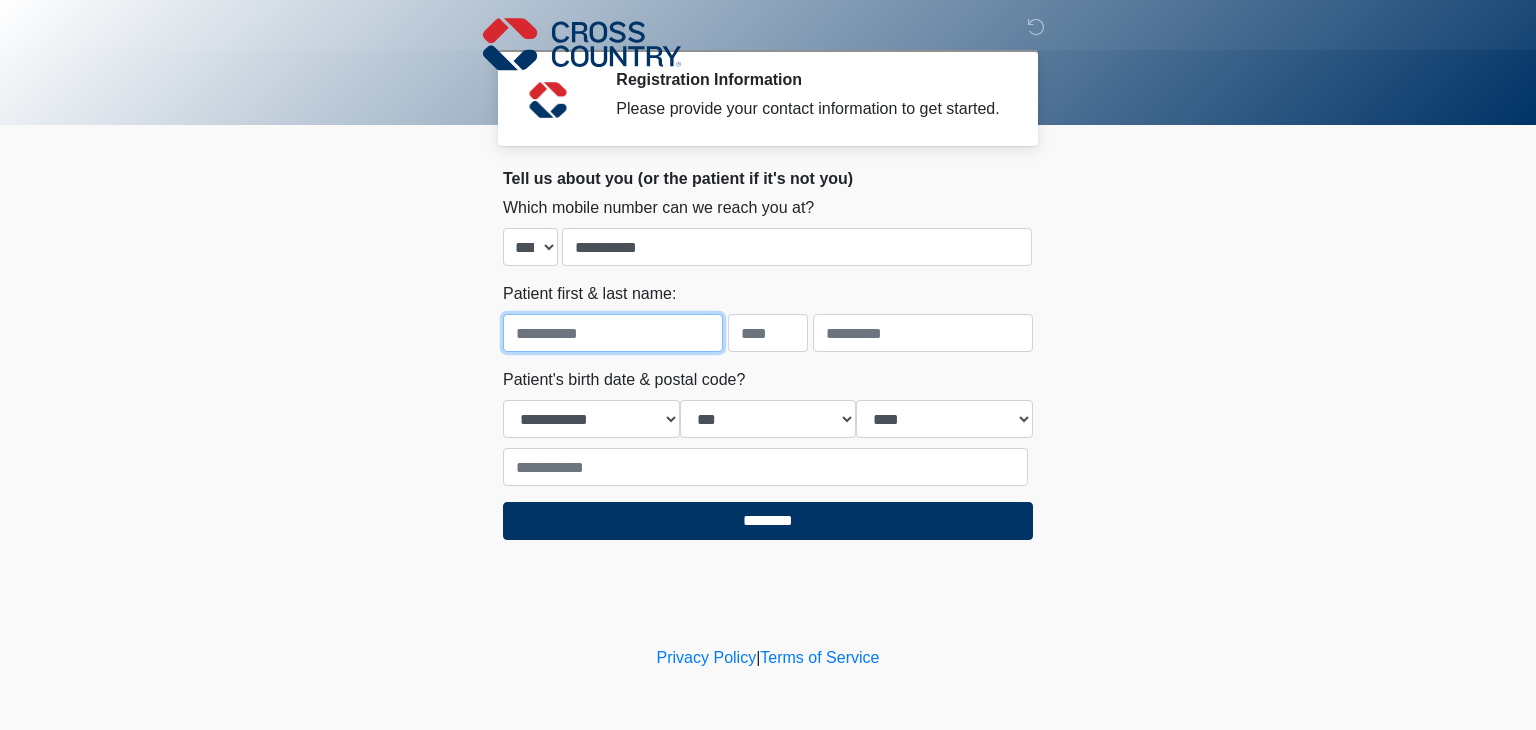 type on "******" 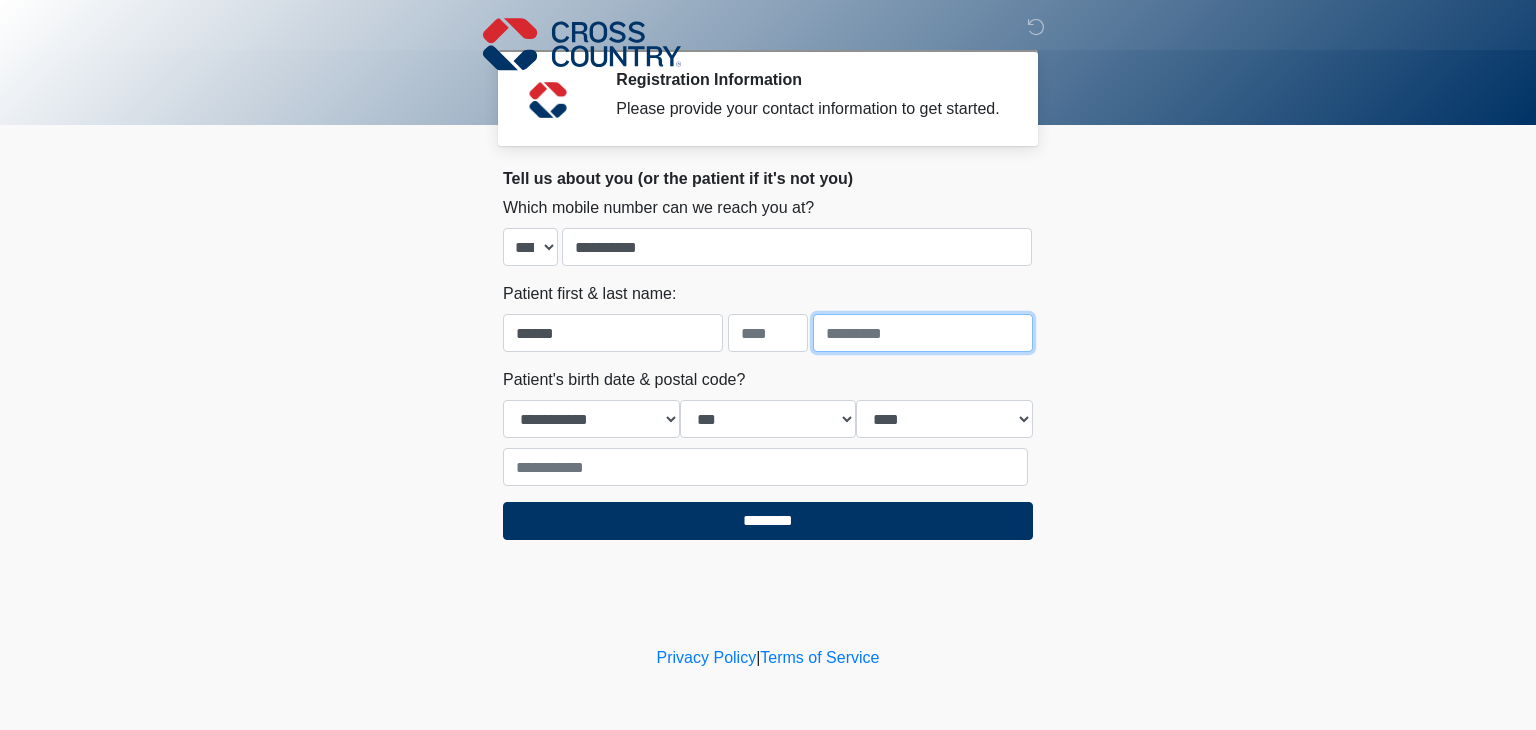 type on "*****" 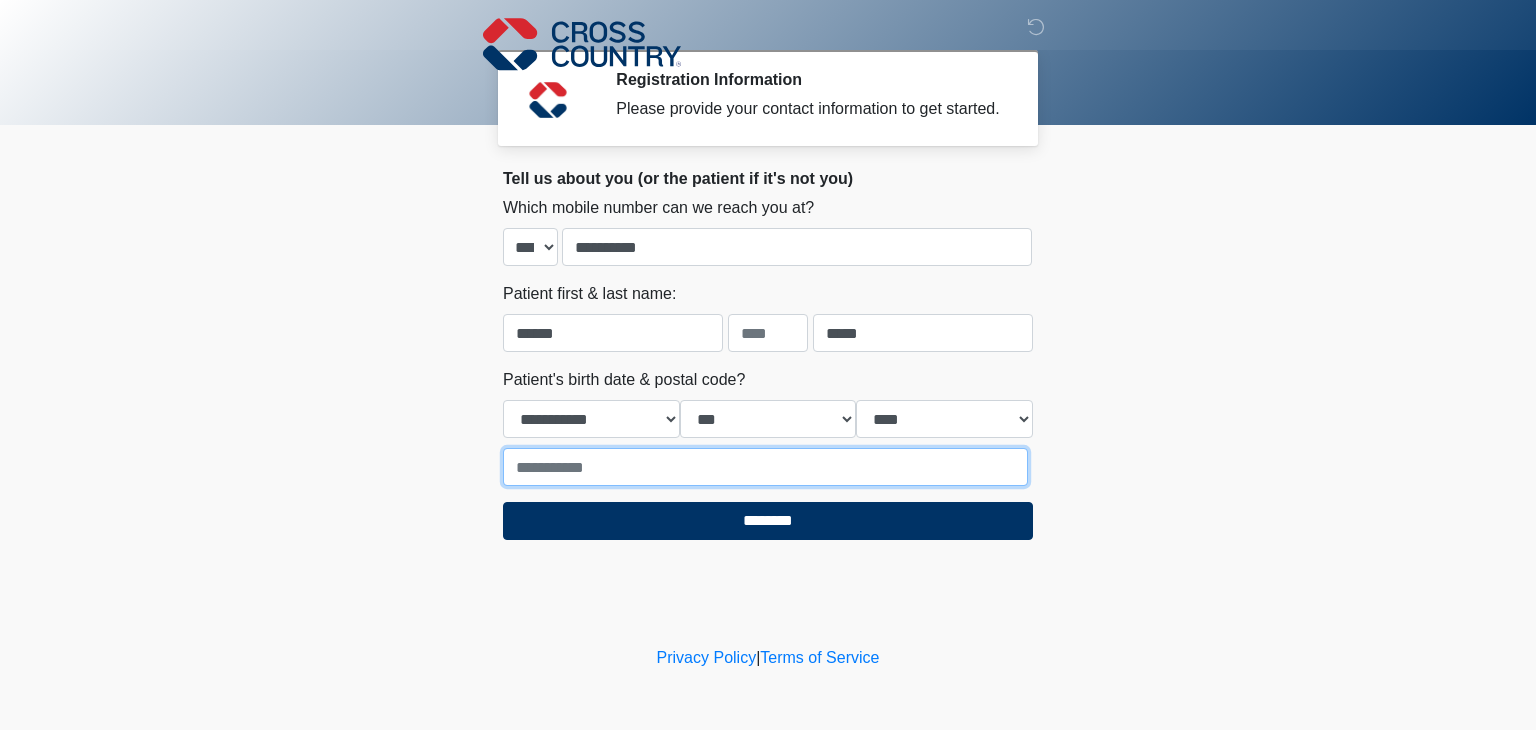 type on "*****" 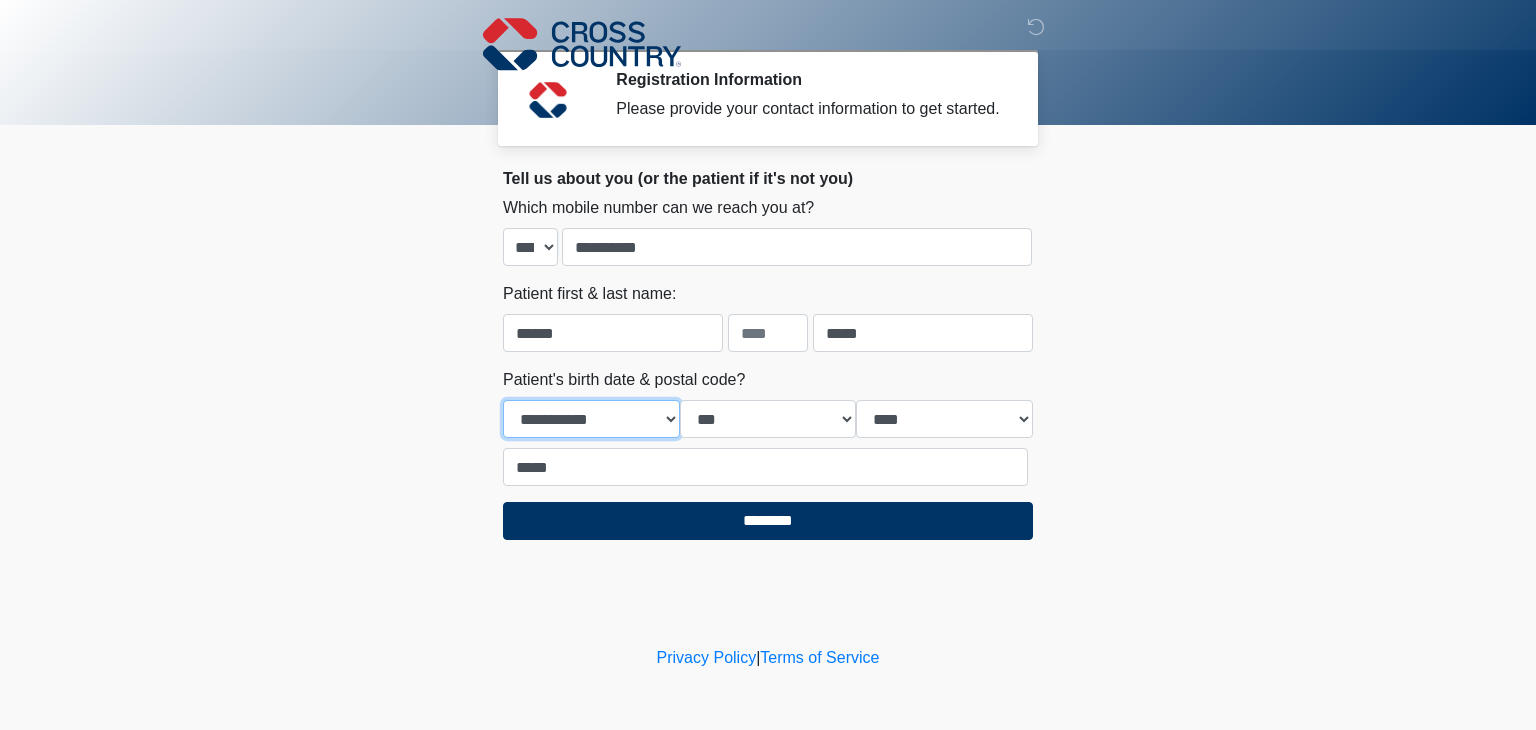 click on "**********" at bounding box center (591, 419) 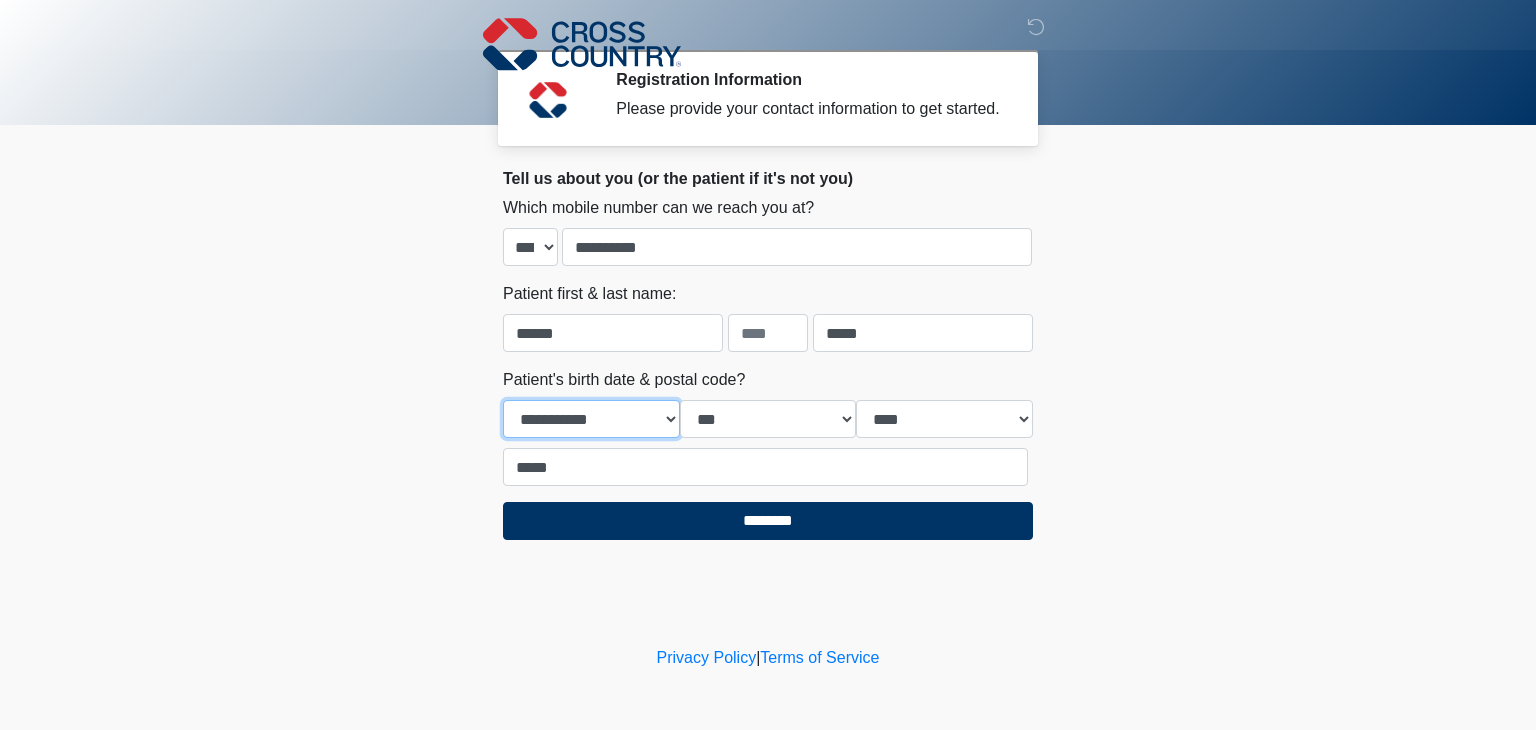 select on "*" 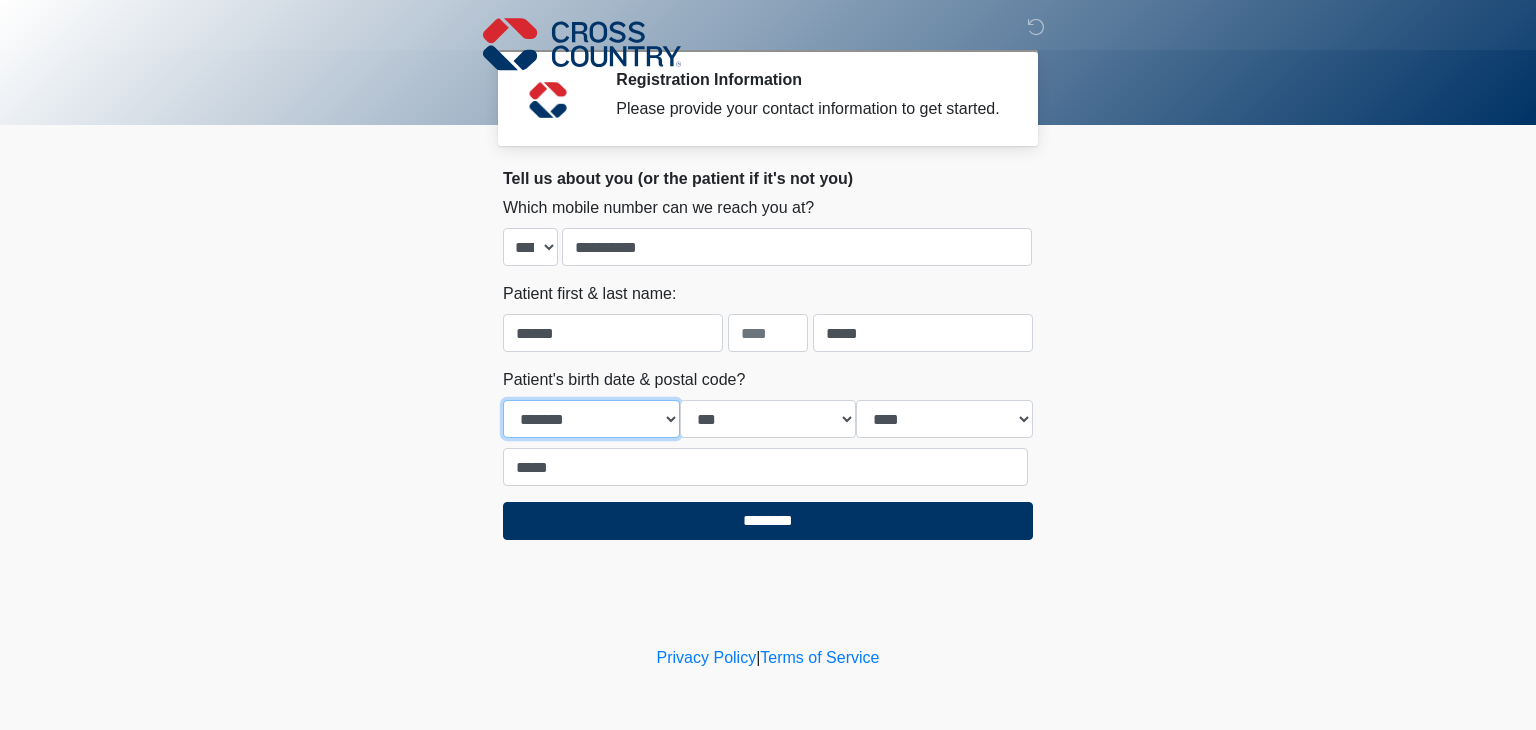 click on "**********" at bounding box center [591, 419] 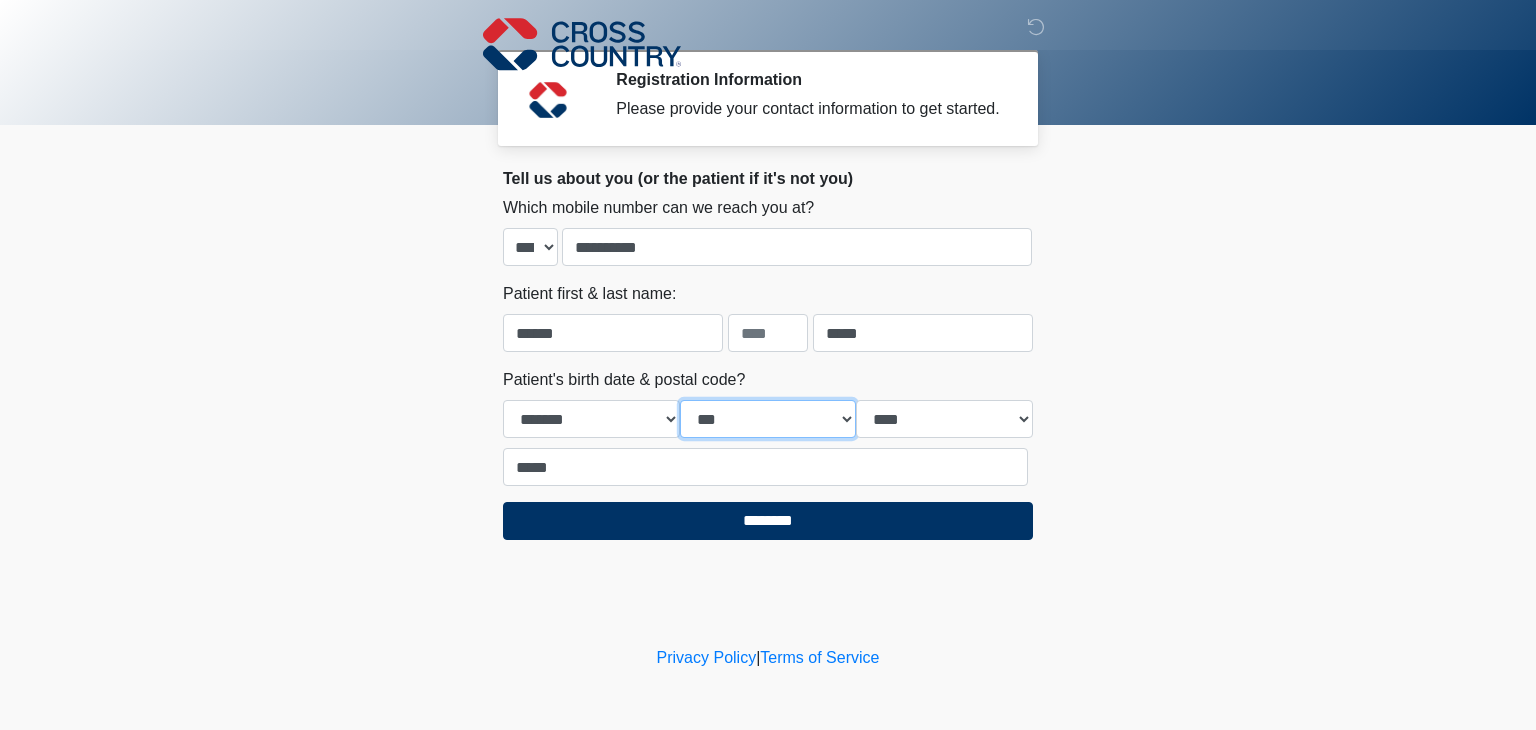 click on "***
*
*
*
*
*
*
*
*
*
**
**
**
**
**
**
**
**
**
**
**
**
**
**
**
**
**
**
**
**
**
**" at bounding box center [768, 419] 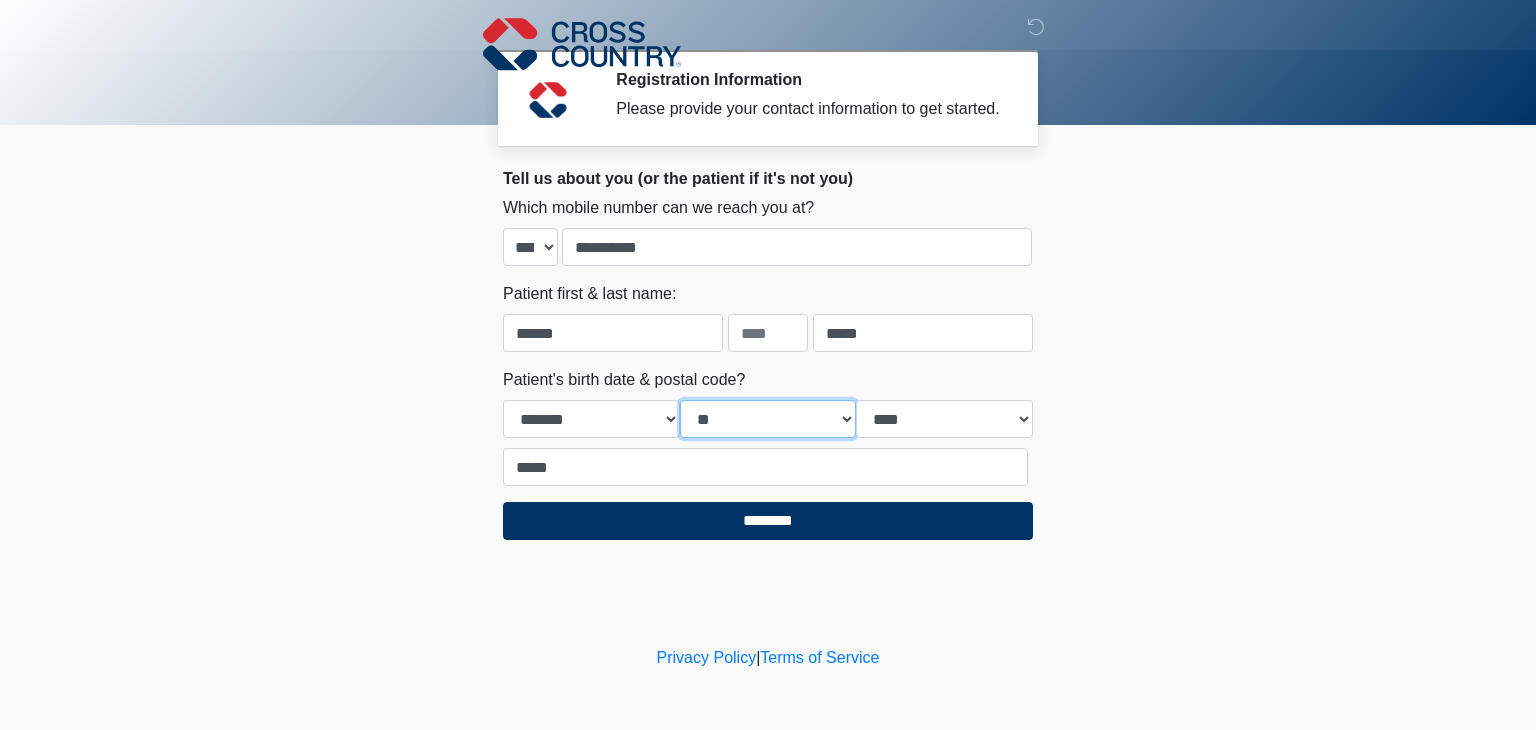 click on "***
*
*
*
*
*
*
*
*
*
**
**
**
**
**
**
**
**
**
**
**
**
**
**
**
**
**
**
**
**
**
**" at bounding box center (768, 419) 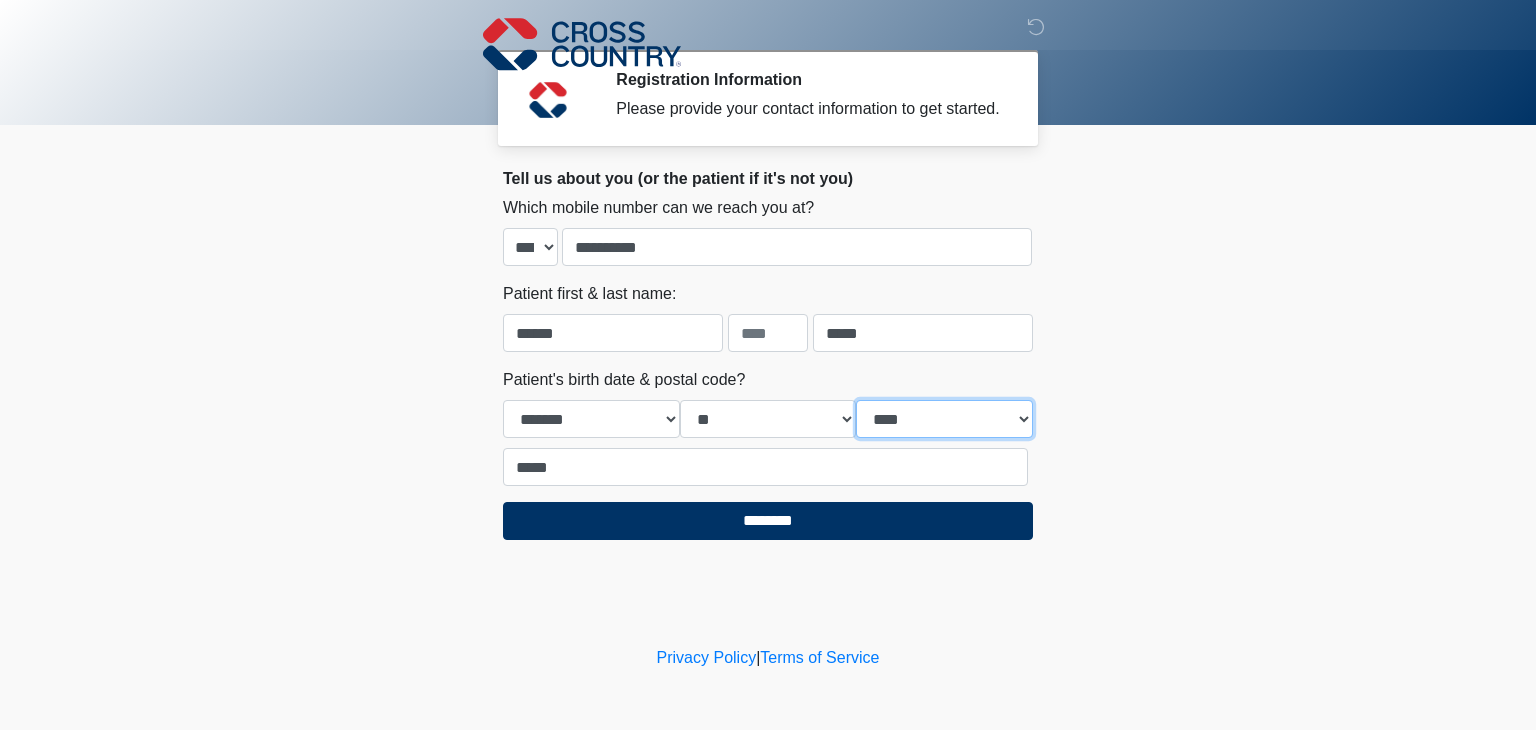 click on "****
****
****
****
****
****
****
****
****
****
****
****
****
****
****
****
****
****
****
****
****
****
****
****
****
****
****
****
****
****
****
****
****
****
****
****
****
****
****
****
****
****
****
****
****
****
****
****
****
****
****
****
****
****
****
****
****
****
****
****
****
****
****
****
****
****
****
****
****
****
****
****
****
****
****
****
****
****
****
****
****
****
****
****
****
****
****
****
****
****
****
****
****
****
****
****
****
****
****
****
****
****" at bounding box center (944, 419) 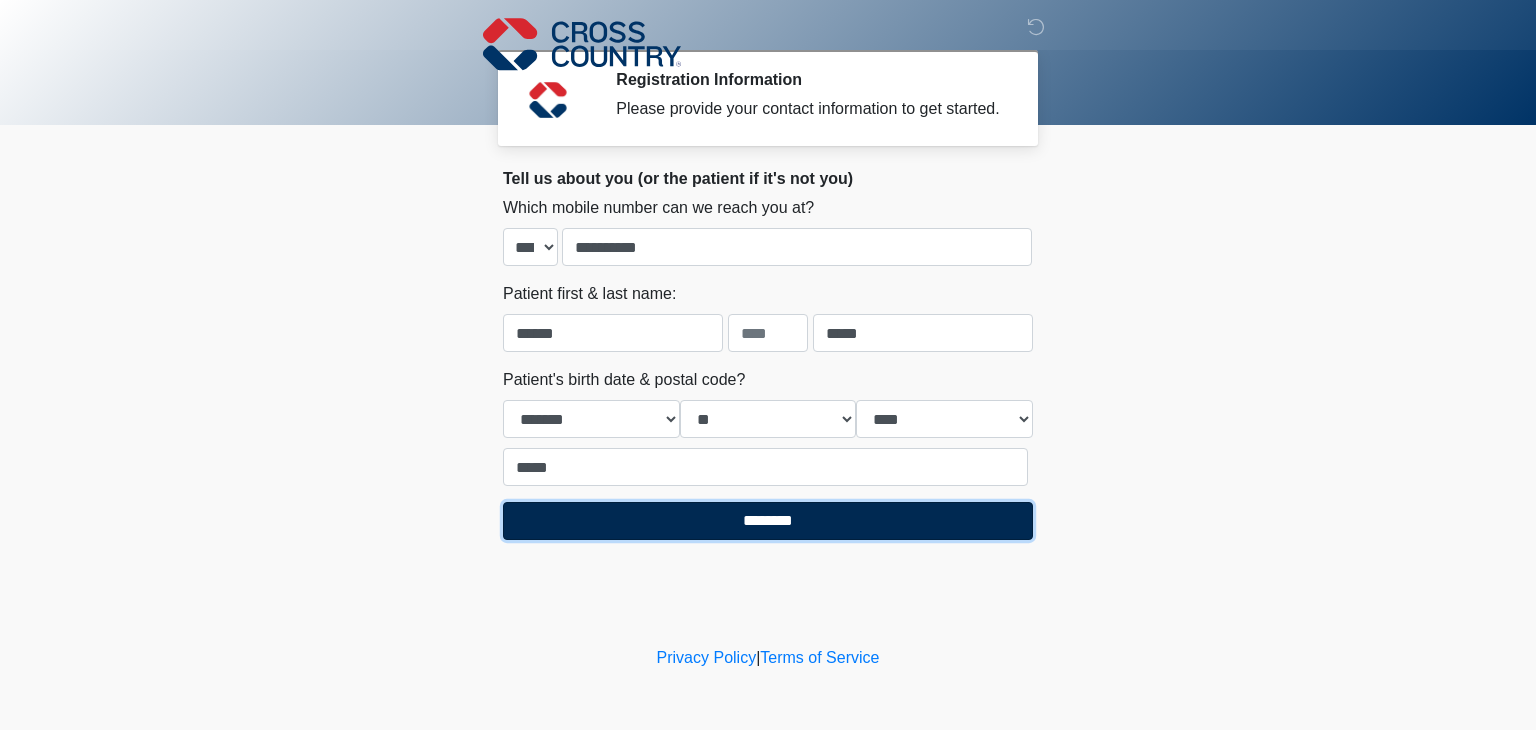 click on "********" at bounding box center (768, 521) 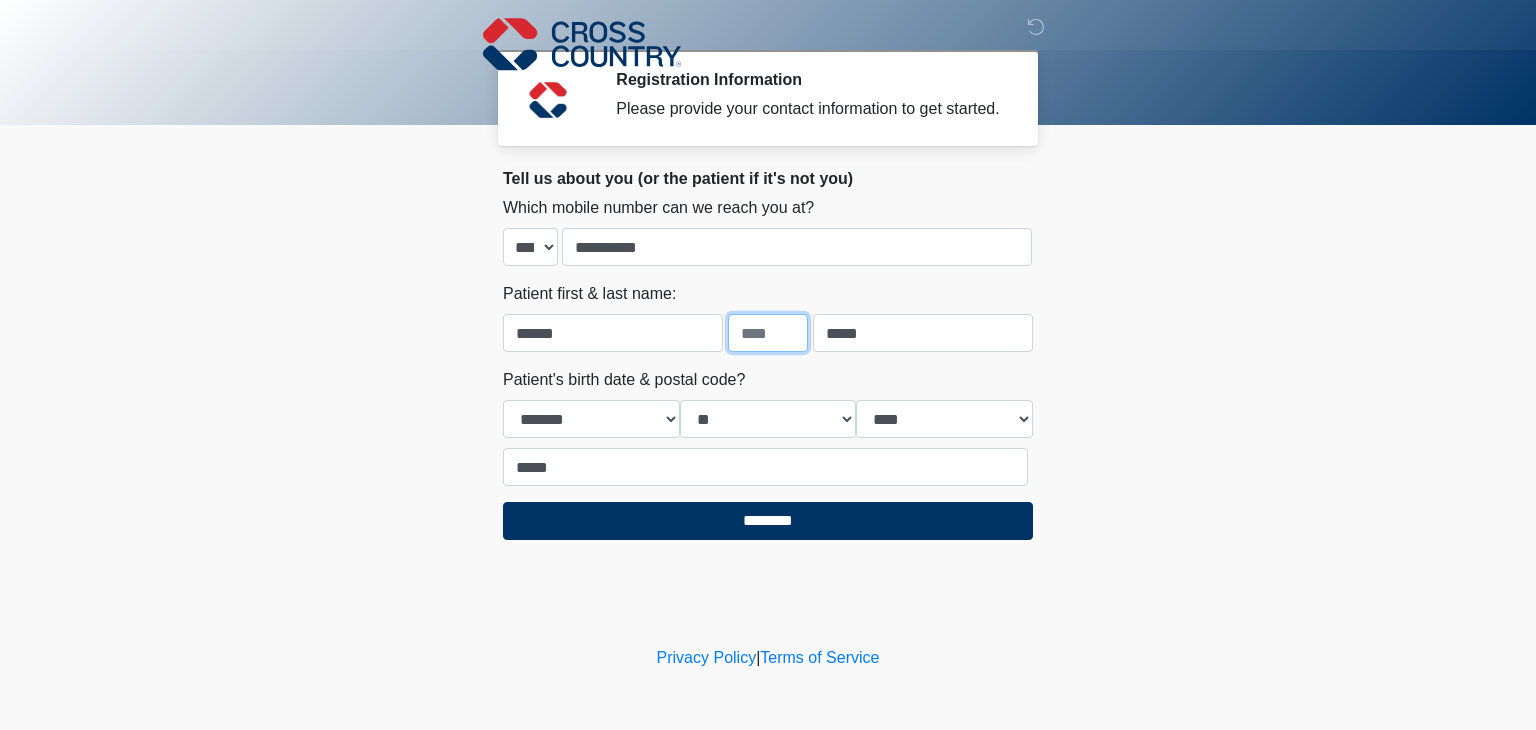 click at bounding box center [768, 333] 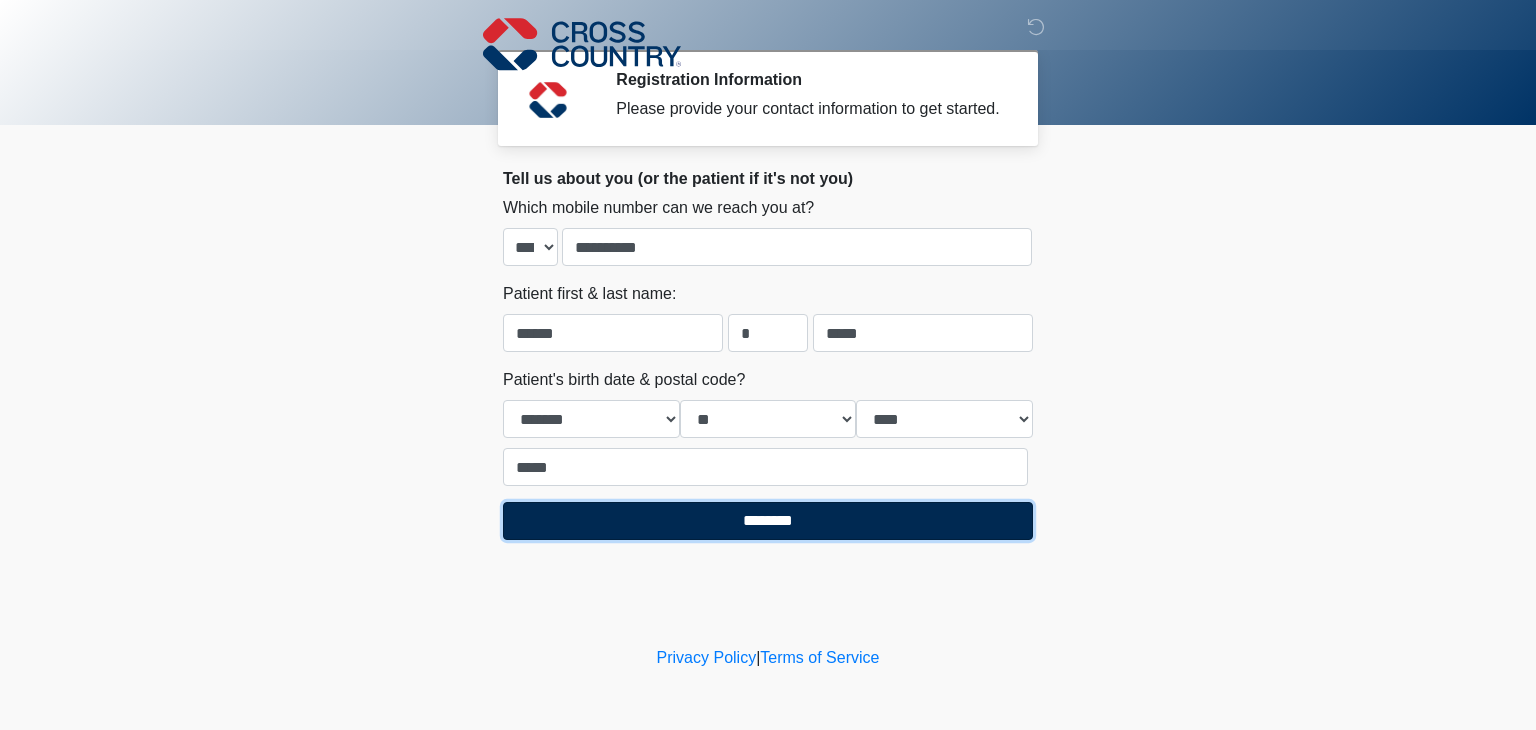 click on "********" at bounding box center [768, 521] 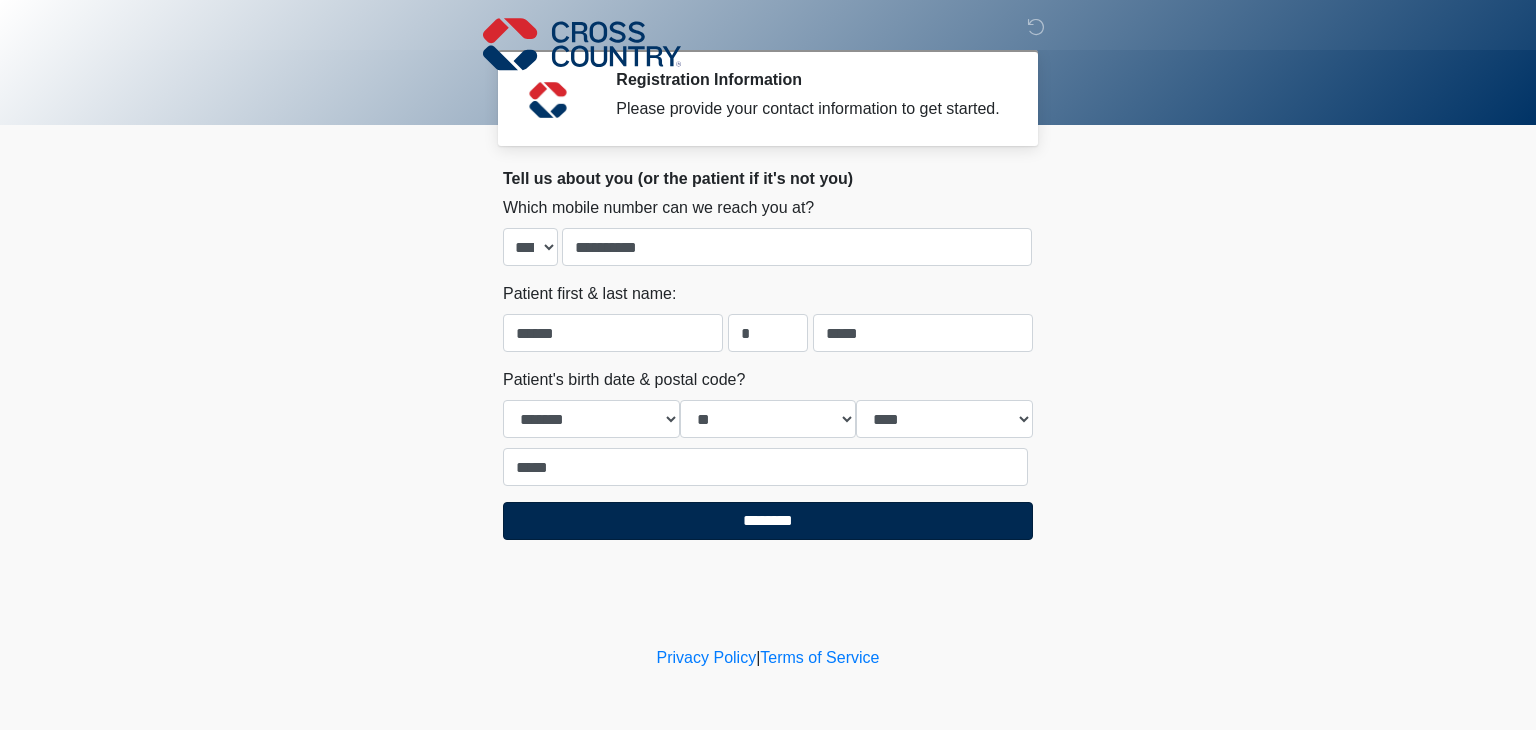 click on "********" at bounding box center [768, 521] 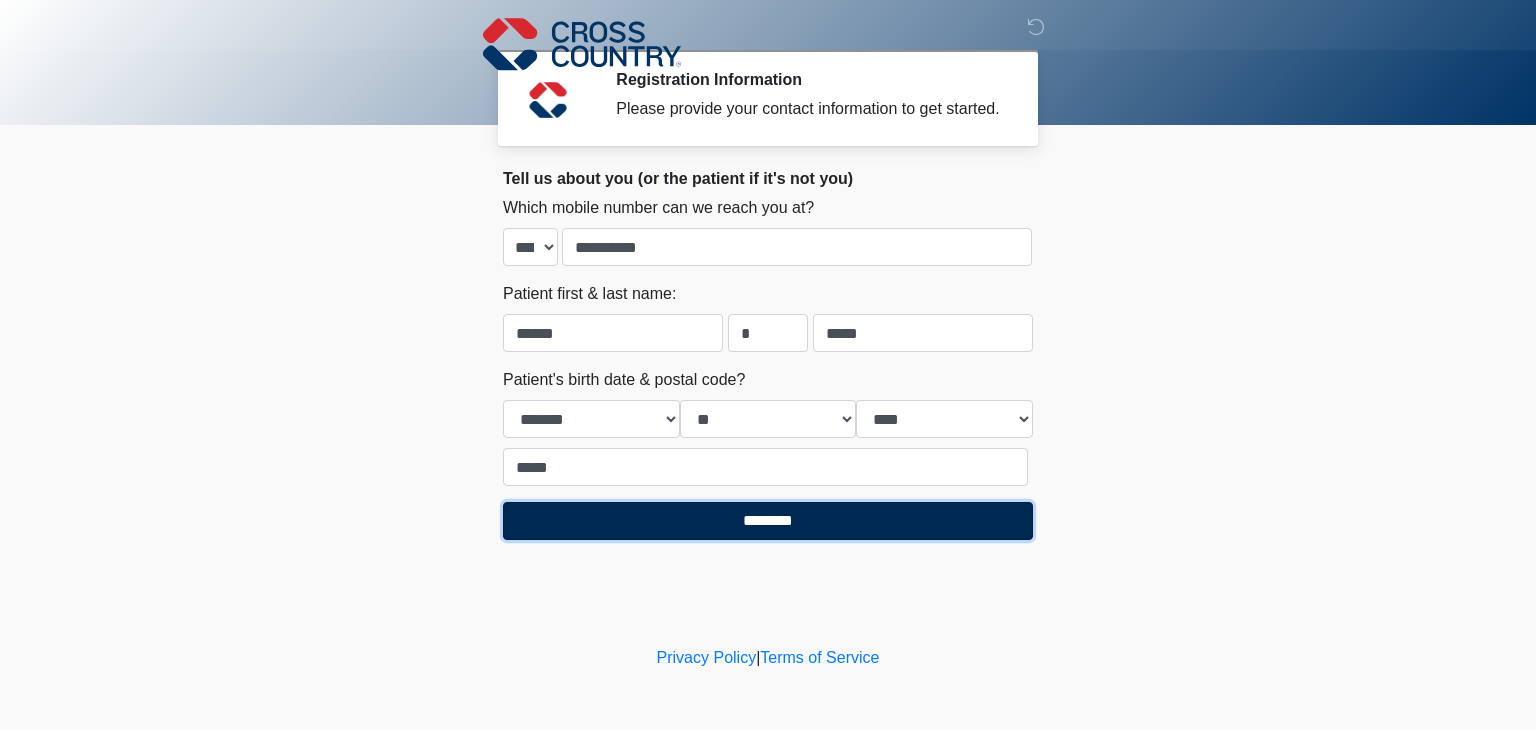 click on "********" at bounding box center [768, 521] 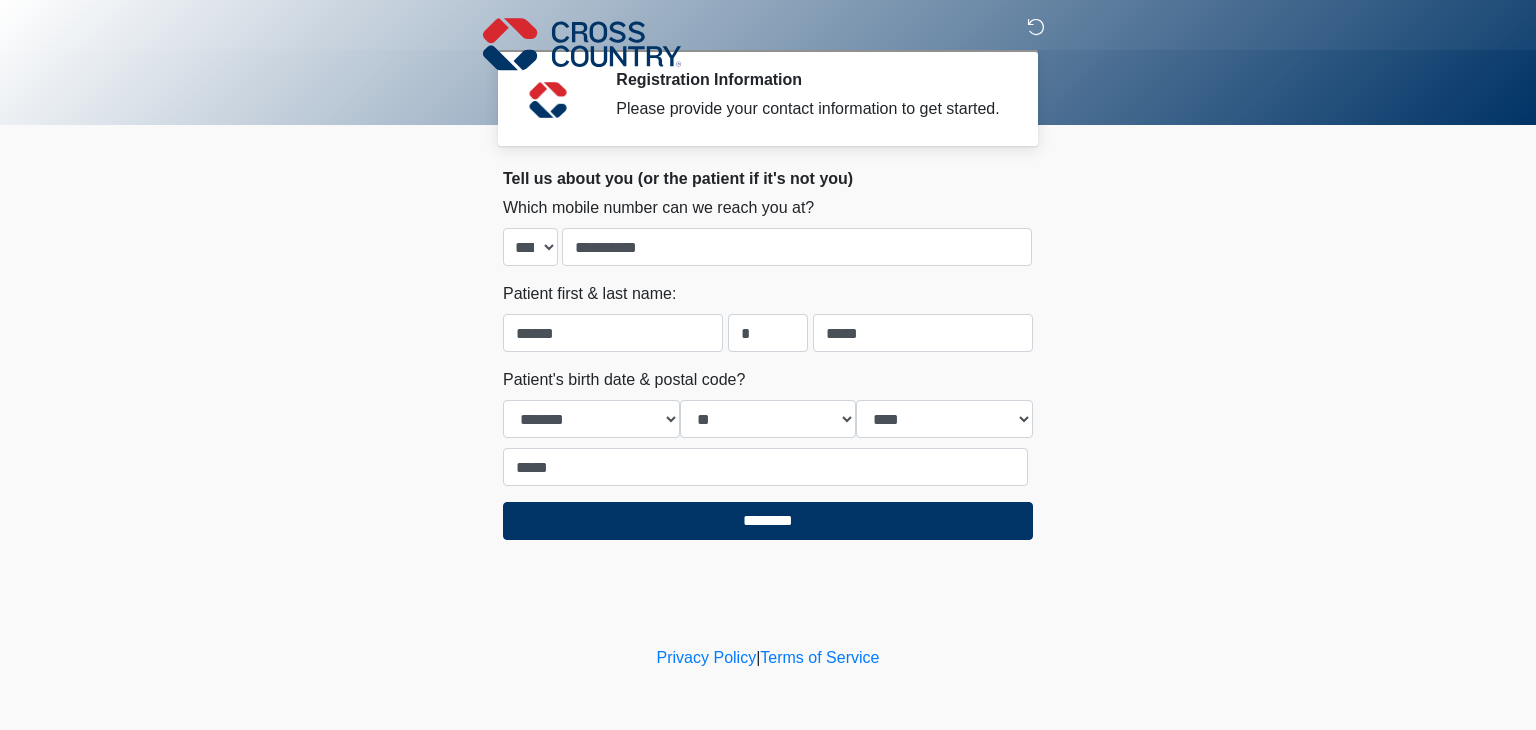 click at bounding box center (1036, 27) 